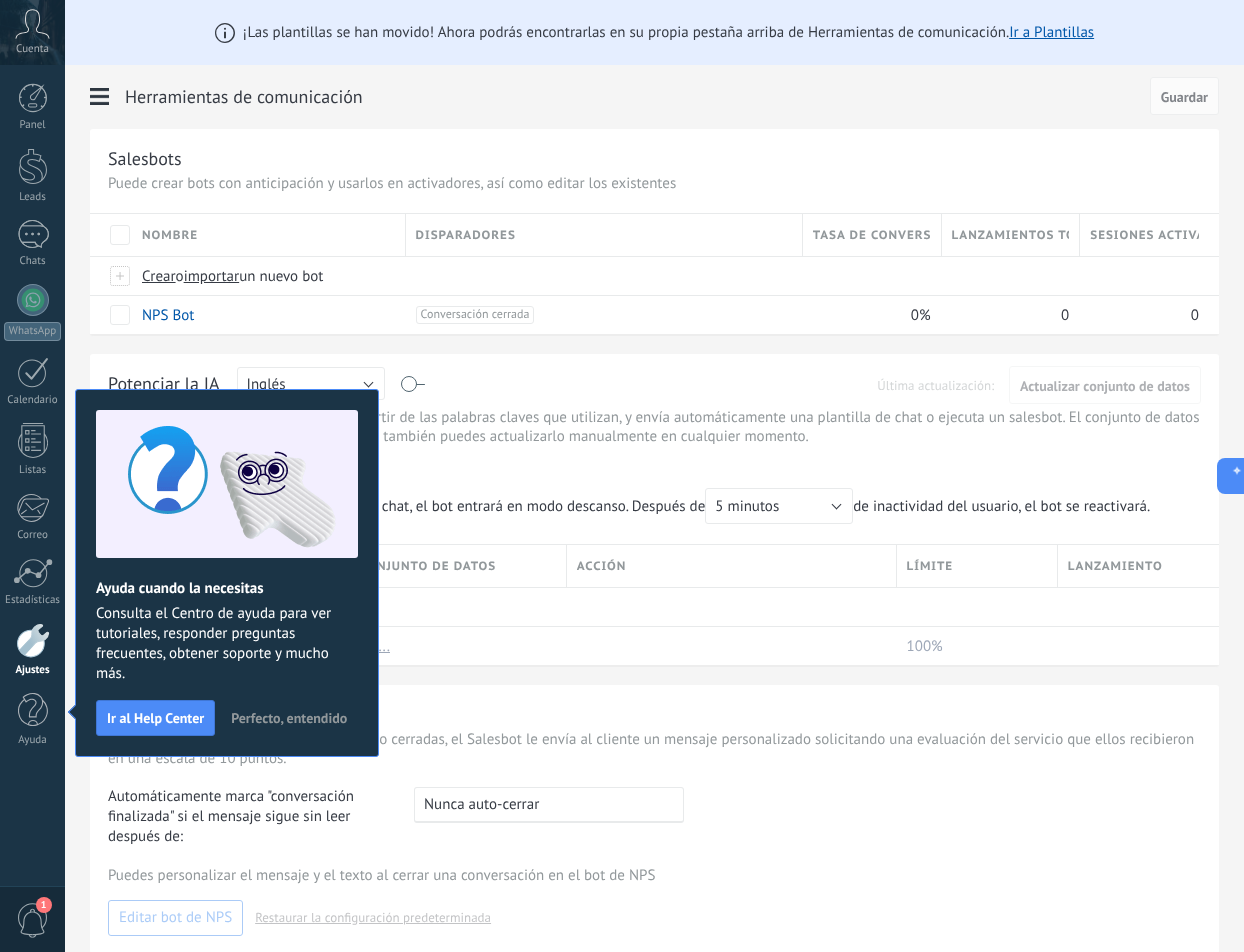 scroll, scrollTop: 0, scrollLeft: 0, axis: both 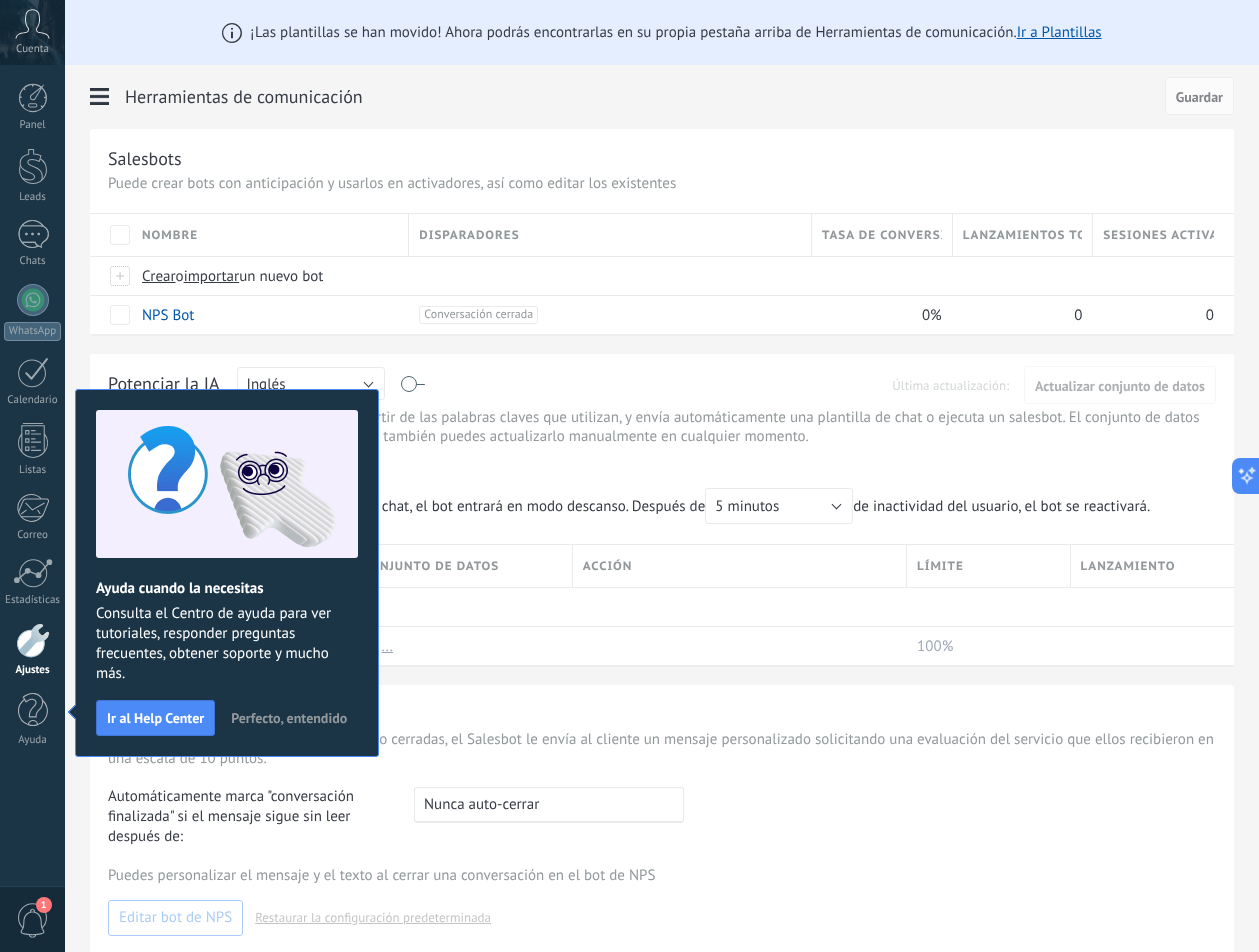 click 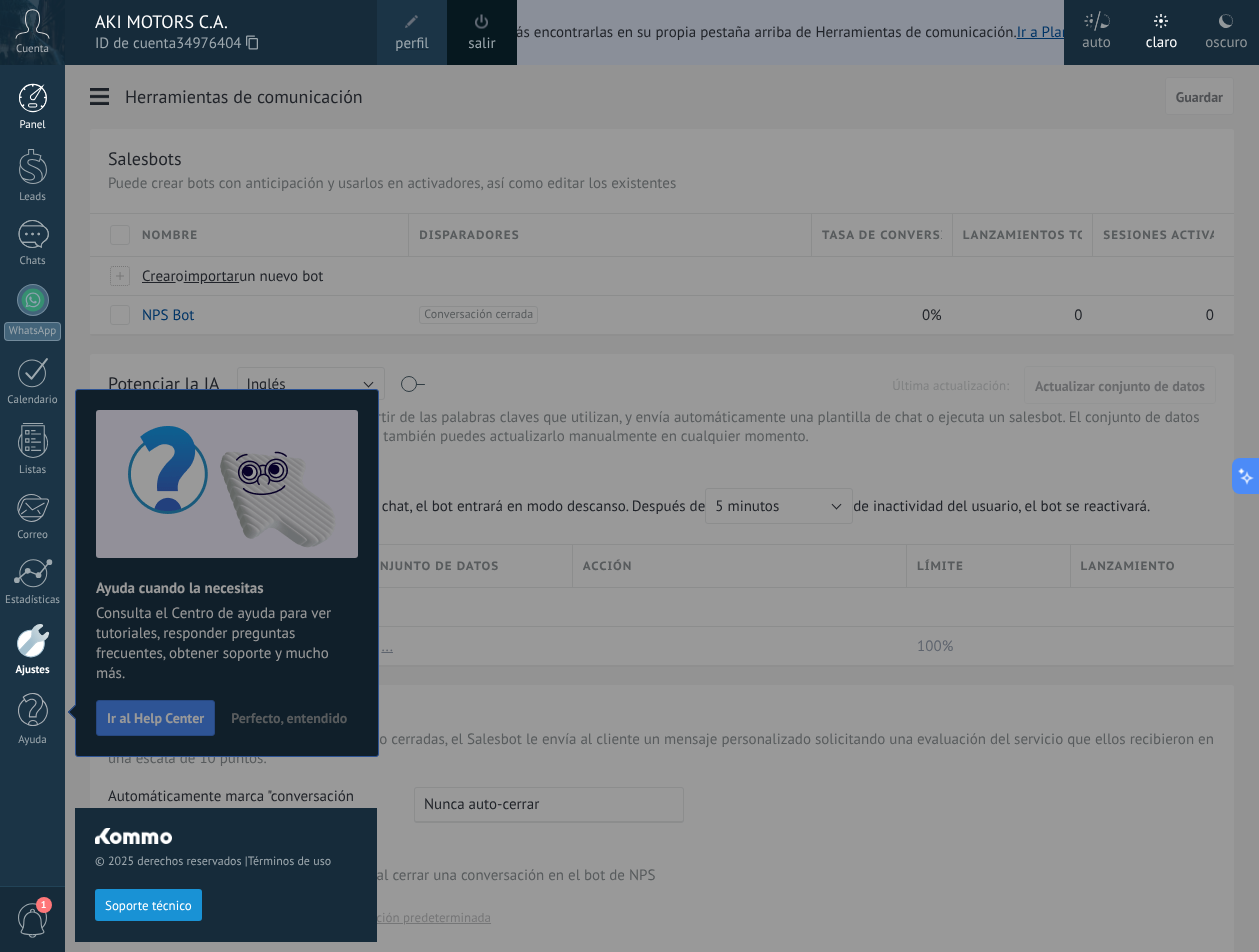 click at bounding box center (33, 98) 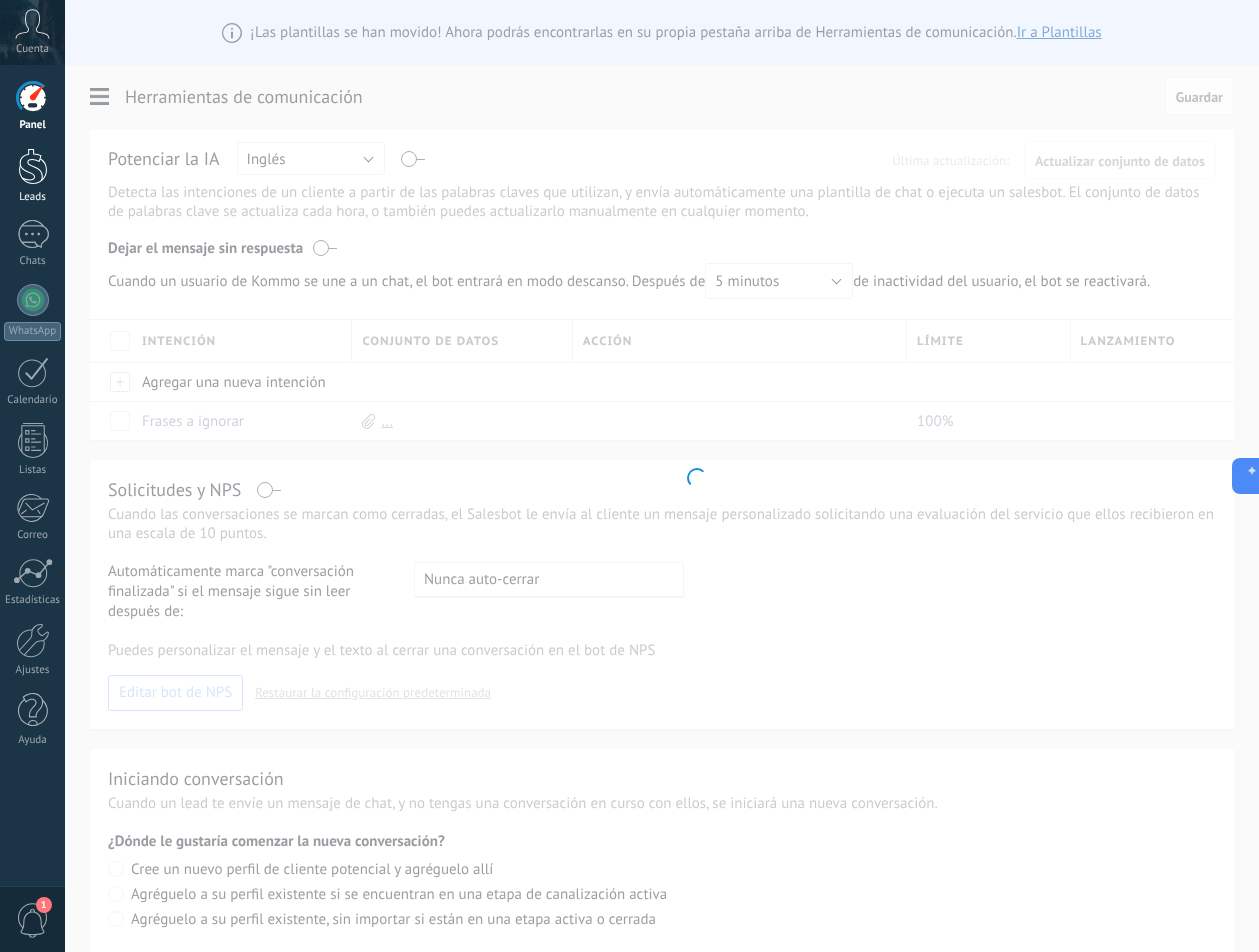 click at bounding box center [33, 166] 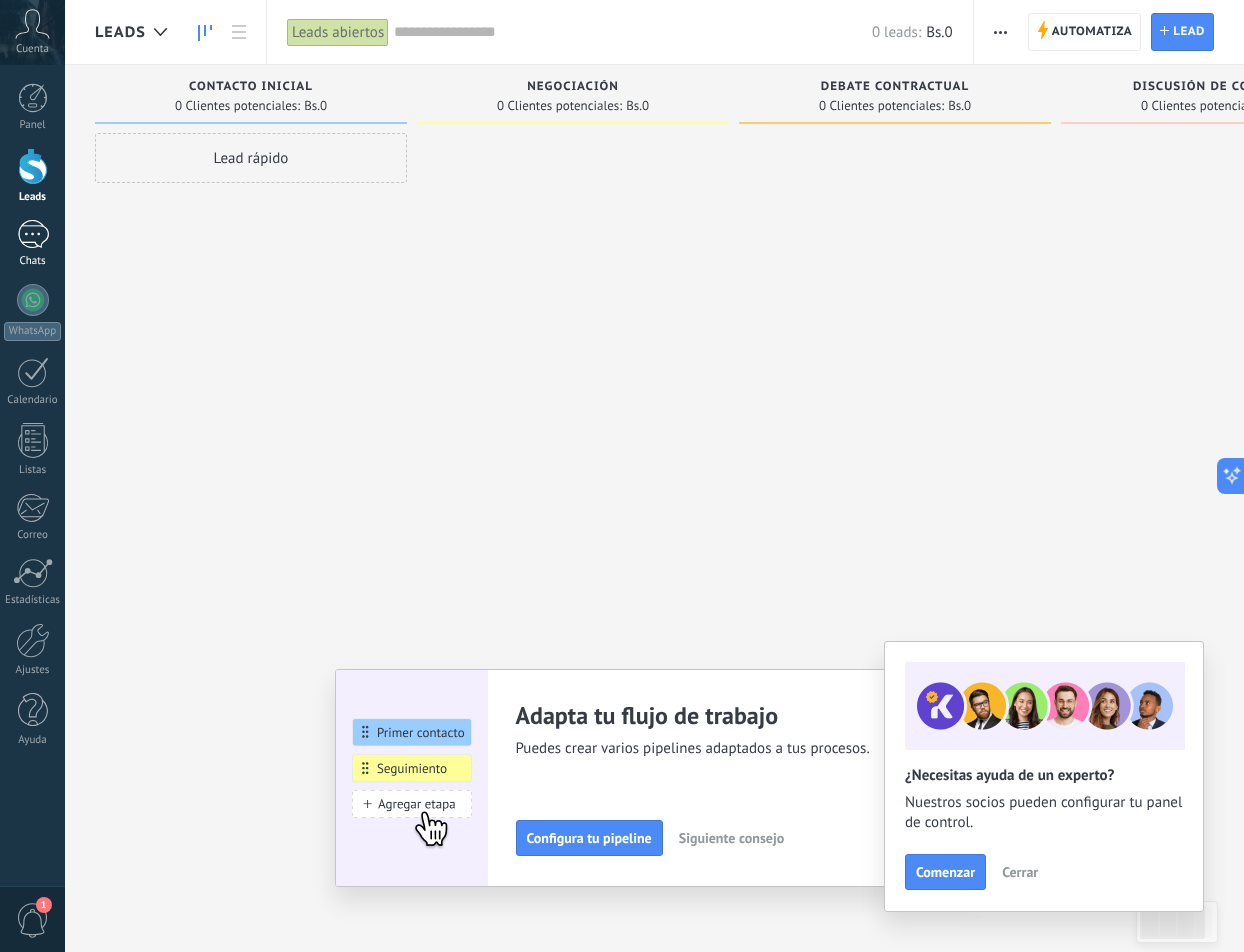 click at bounding box center [33, 234] 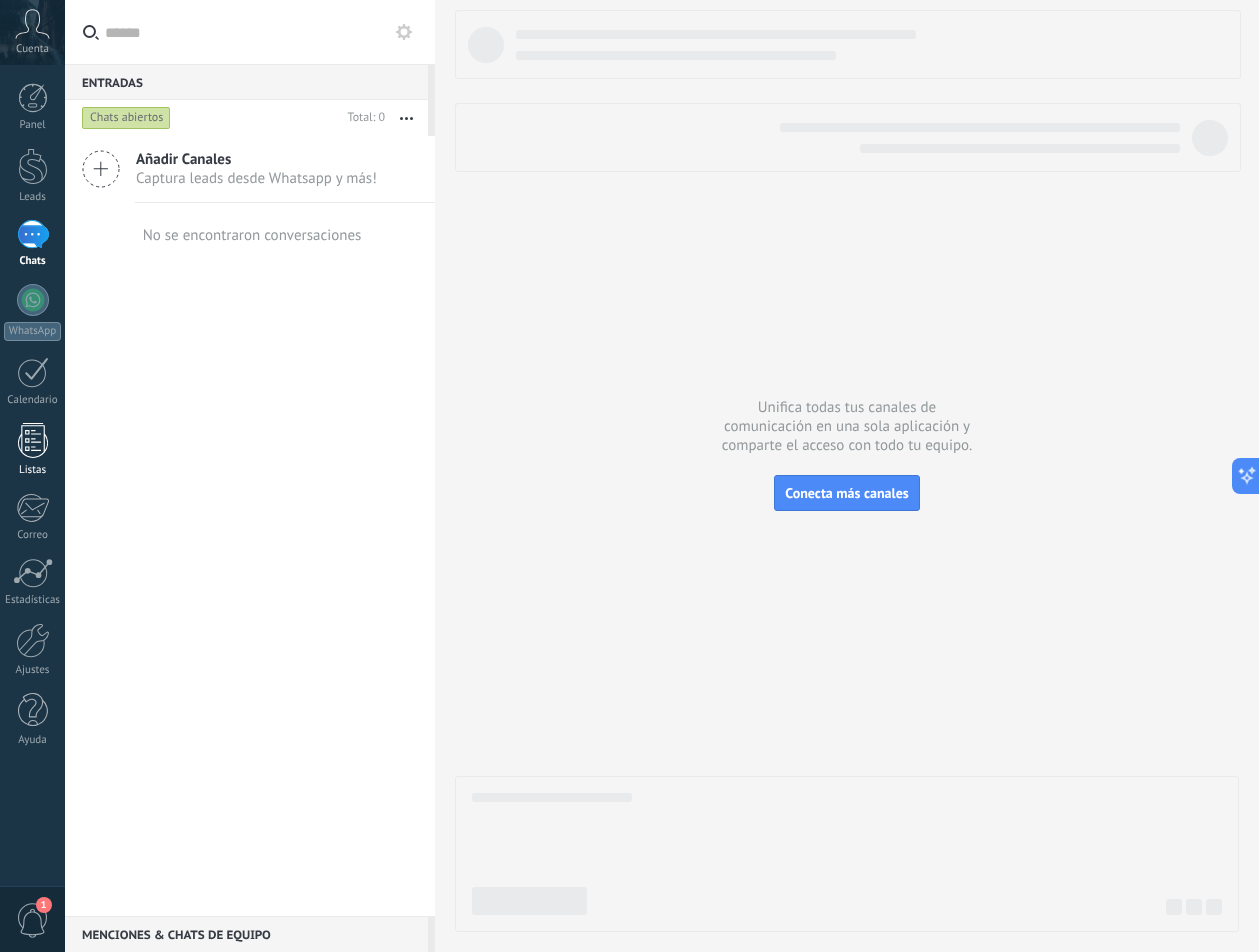 click on "Listas" at bounding box center [33, 470] 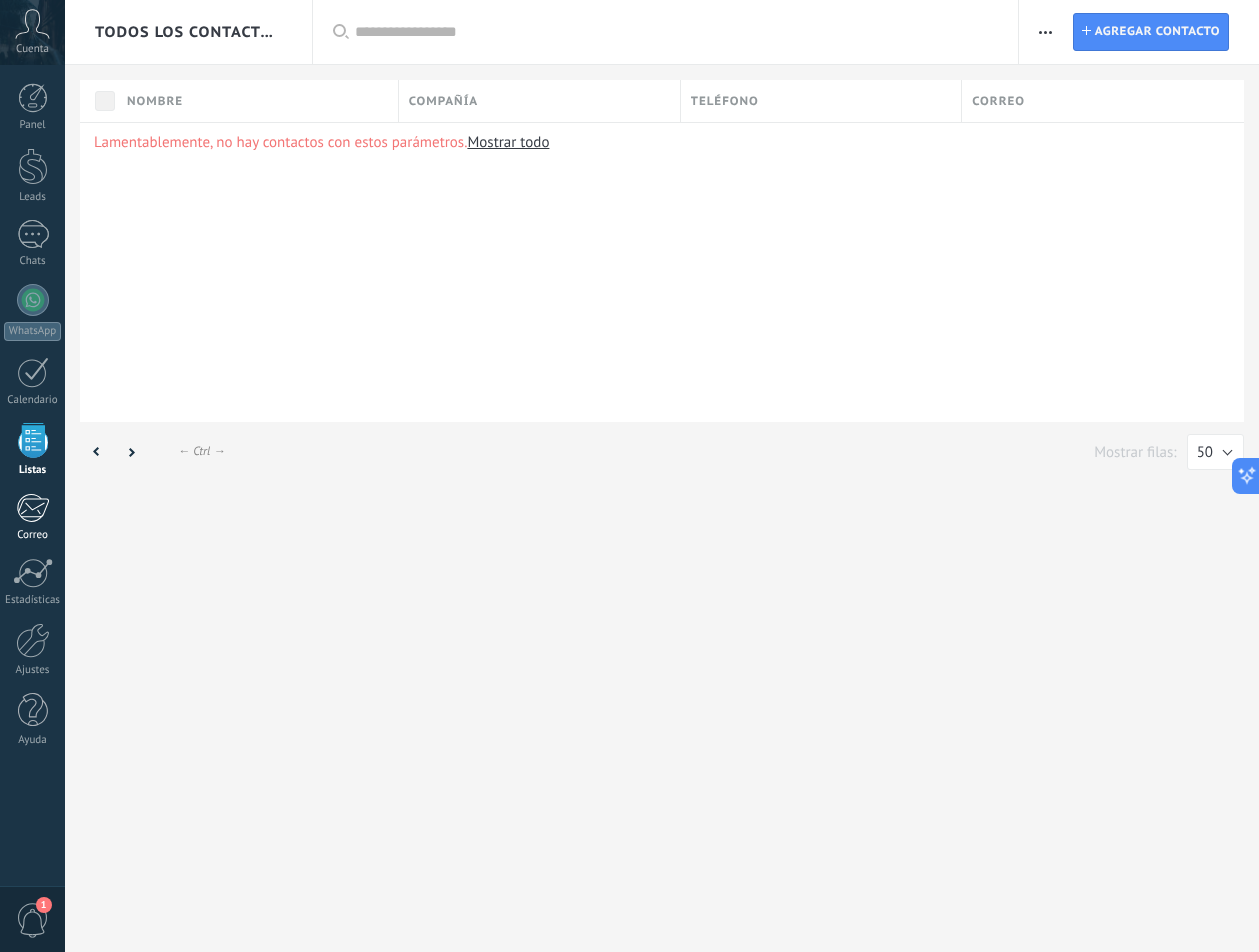 click on "Correo" at bounding box center [32, 517] 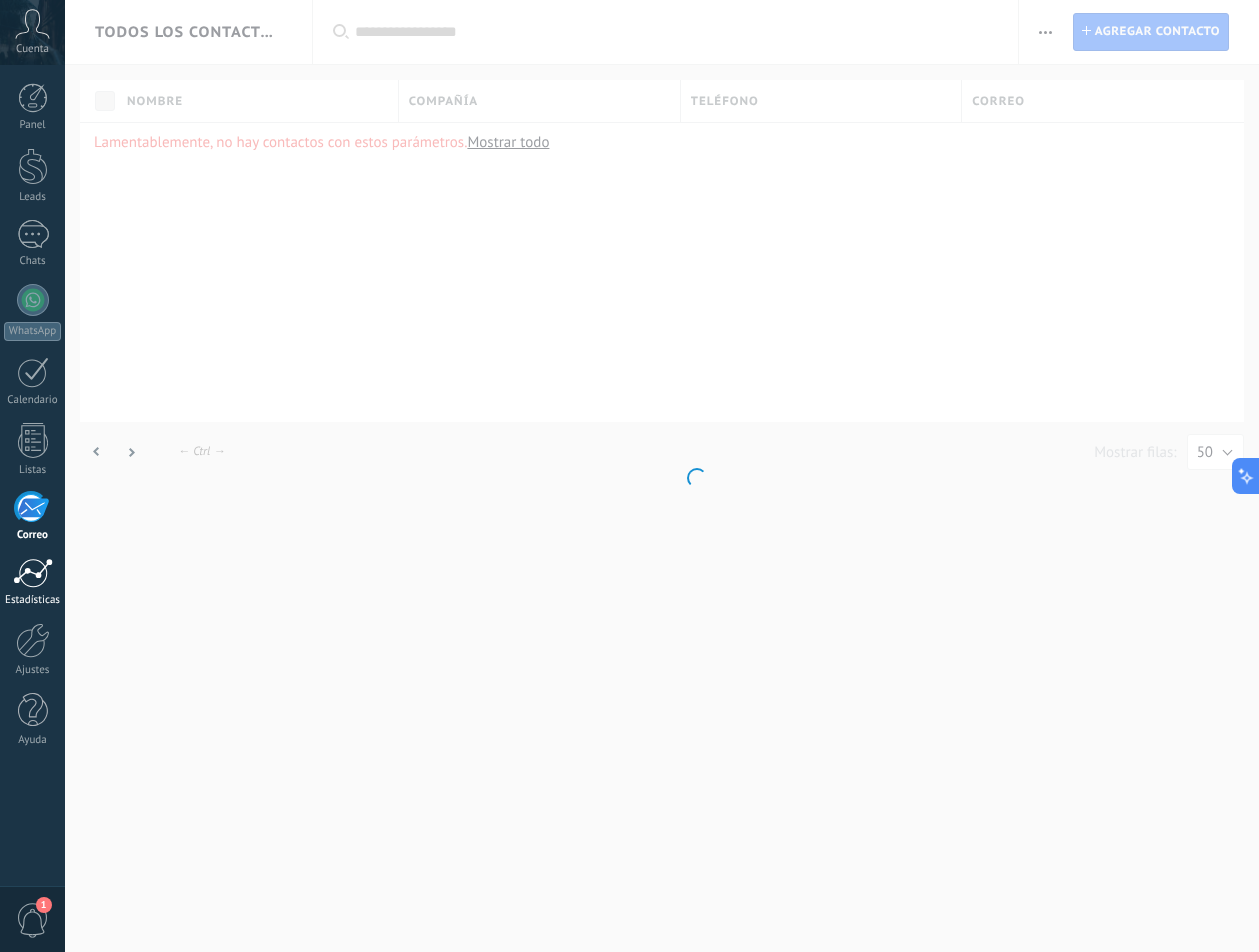 click at bounding box center (33, 573) 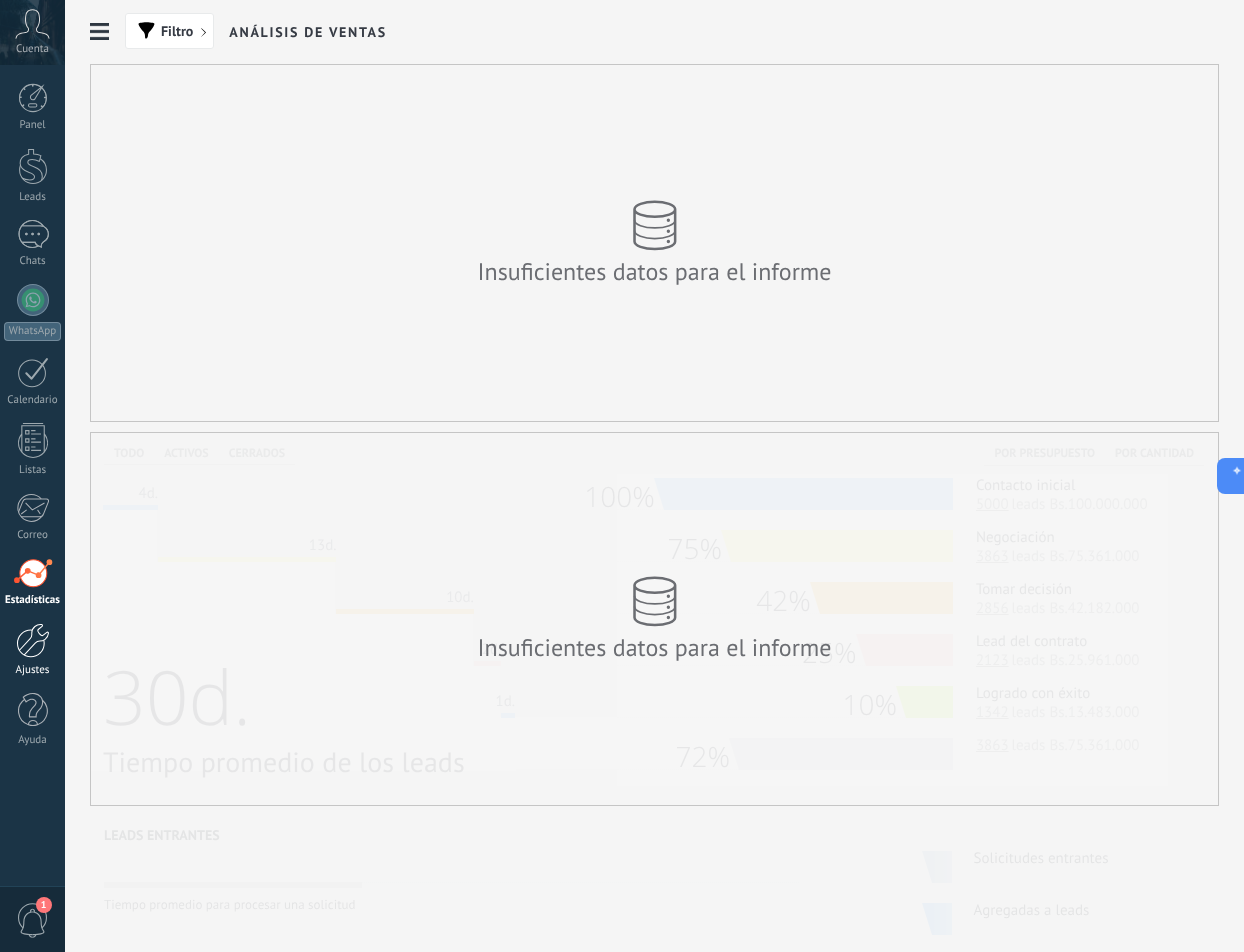 click on "Ajustes" at bounding box center [32, 650] 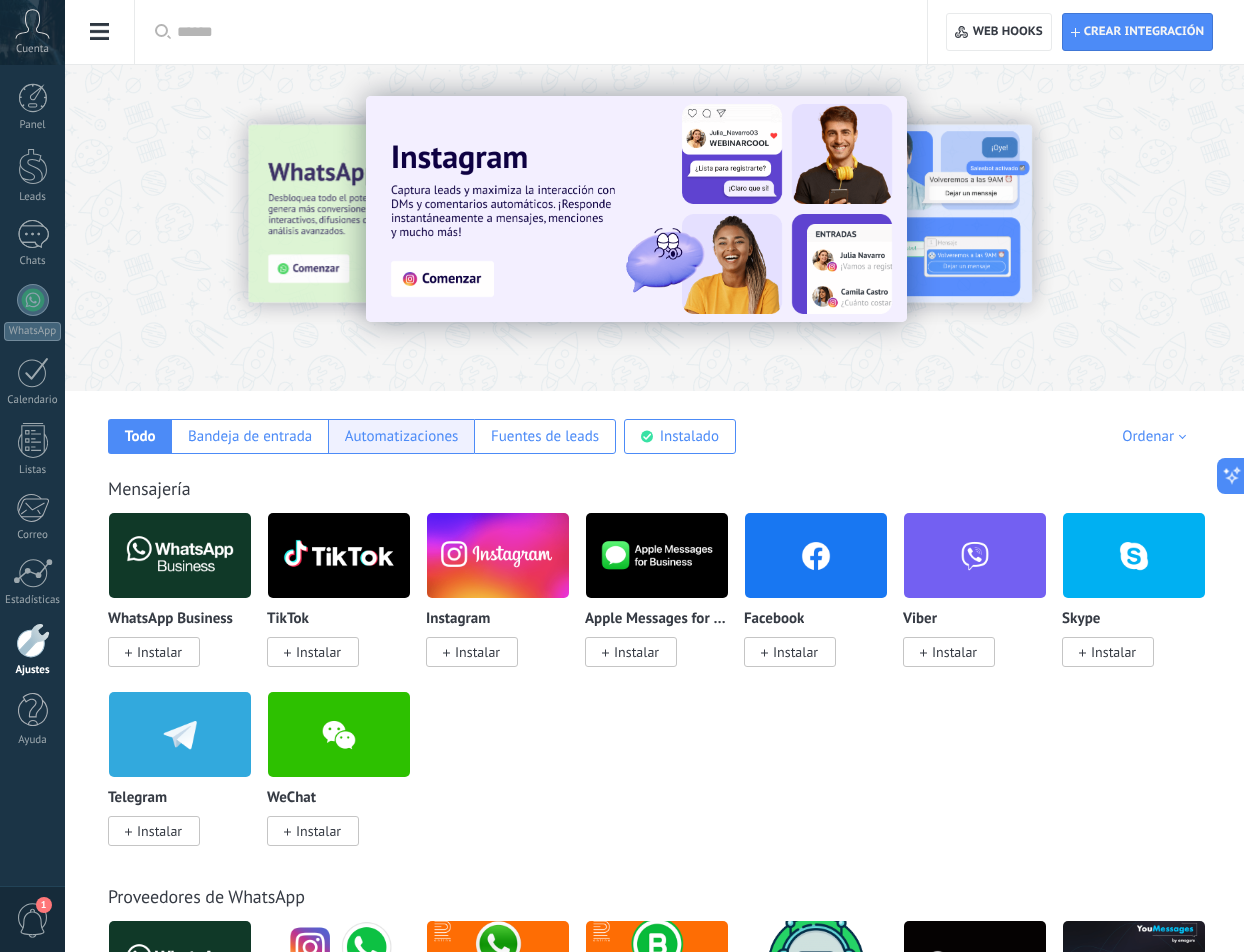 click on "Automatizaciones" at bounding box center (402, 436) 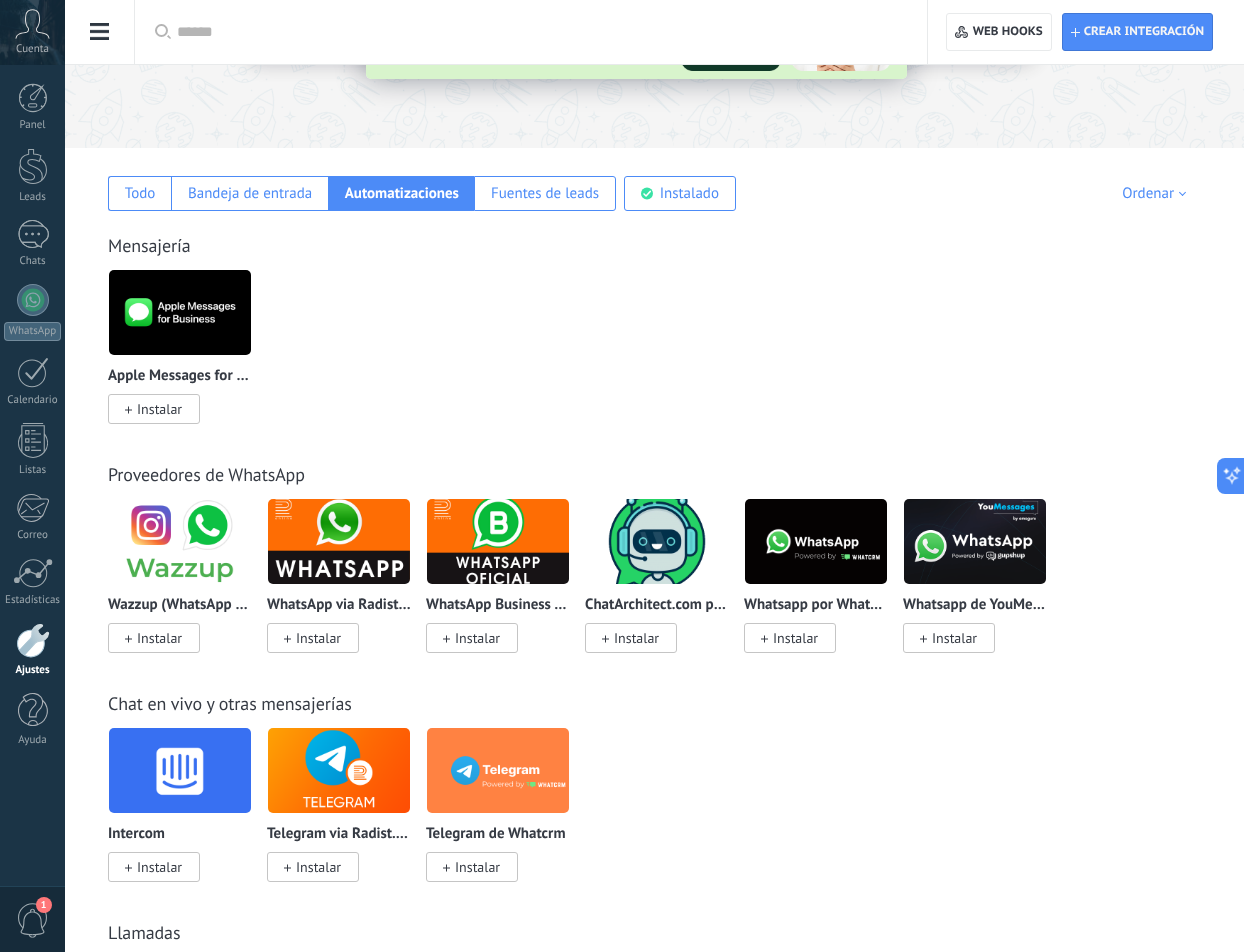scroll, scrollTop: 0, scrollLeft: 0, axis: both 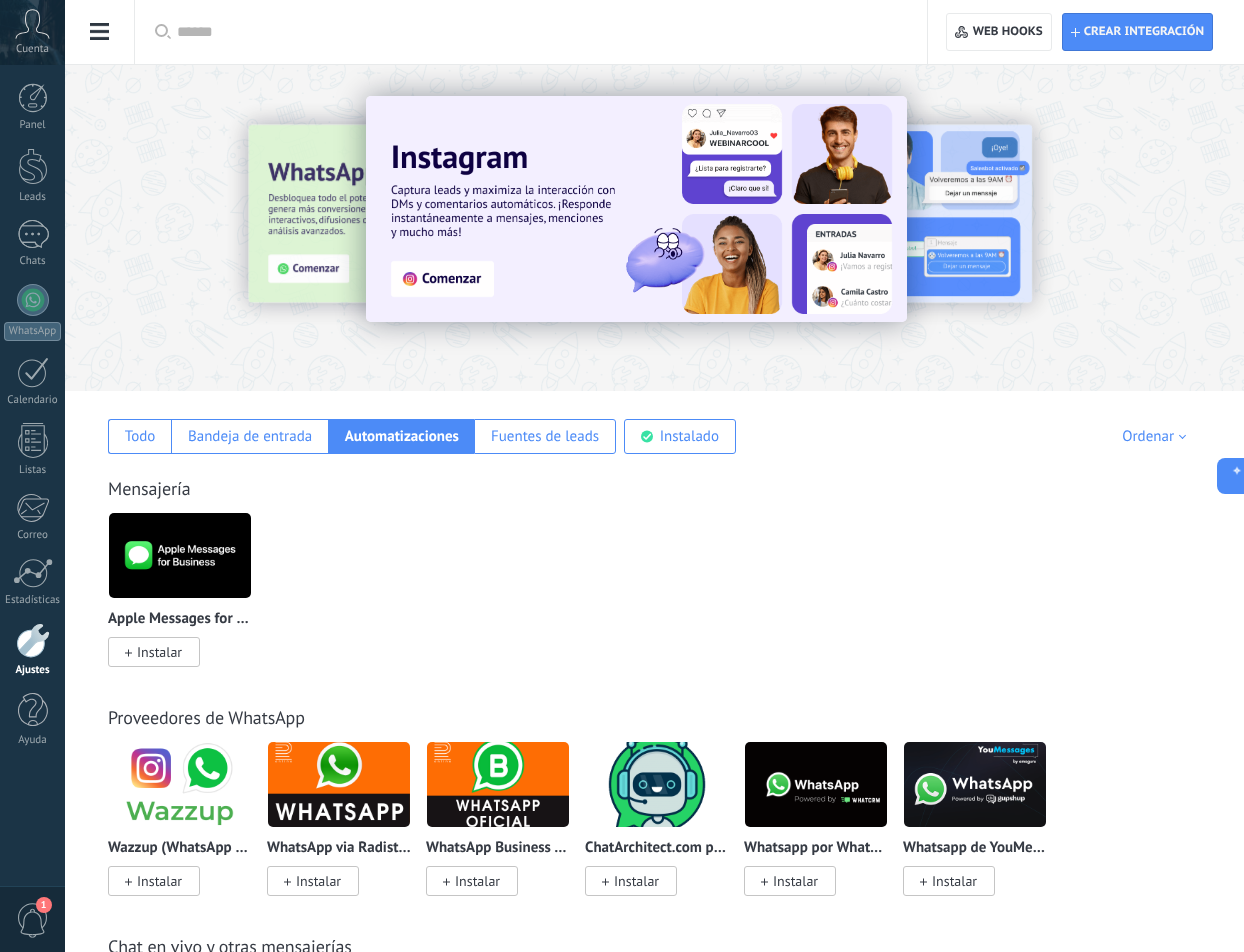 click on "Automatizaciones" at bounding box center [402, 436] 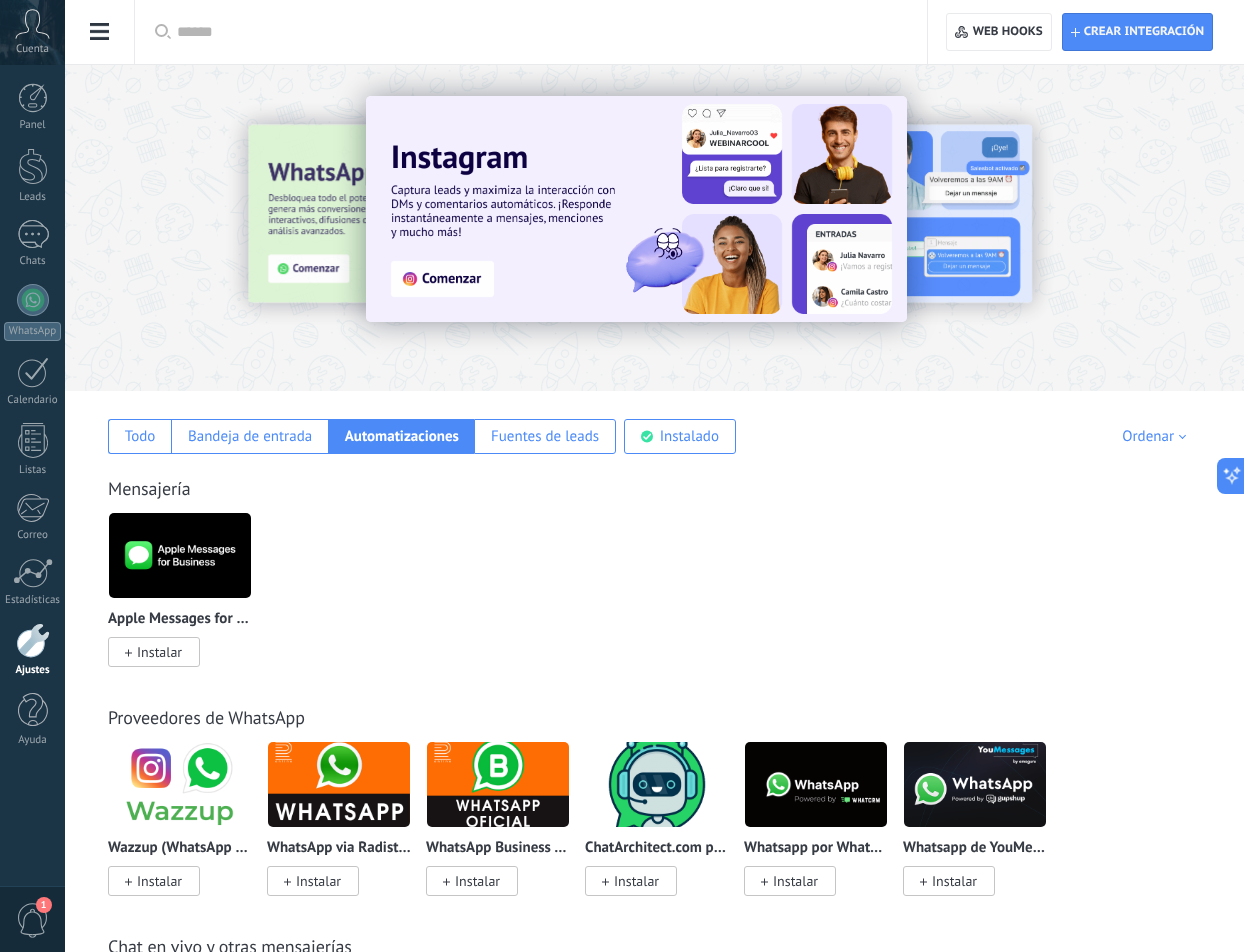 click at bounding box center (100, 32) 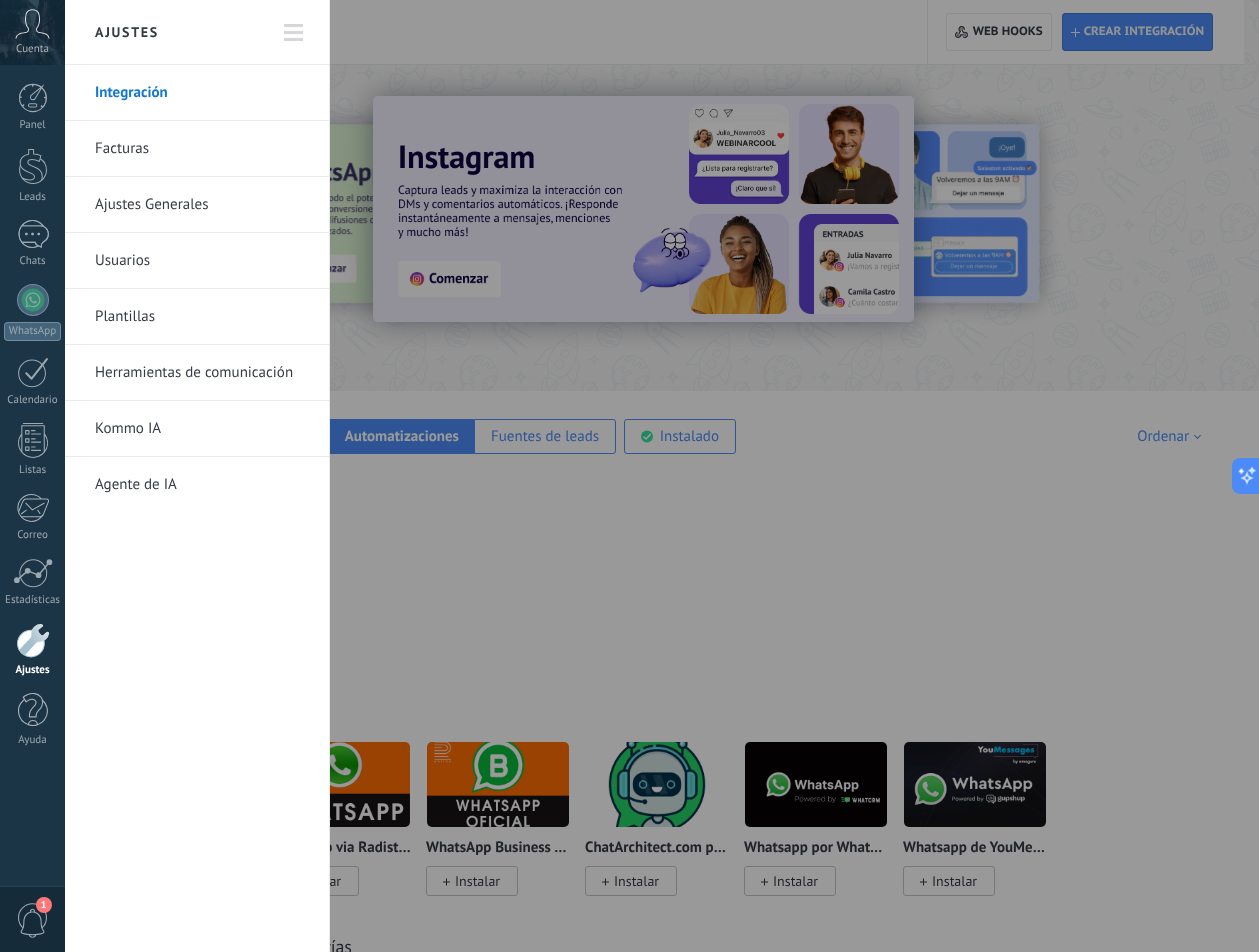 click on "Ajustes" at bounding box center [197, 32] 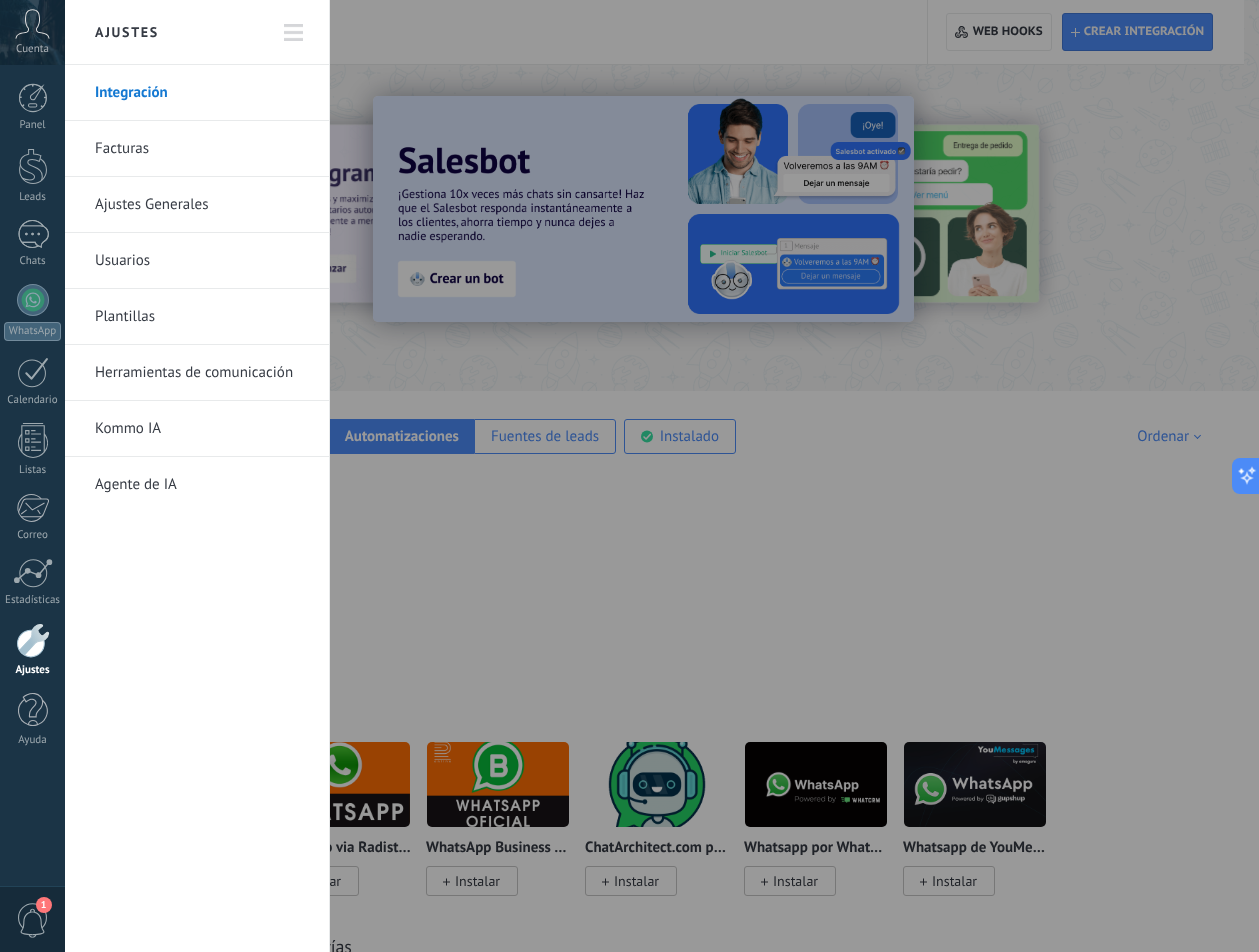 click at bounding box center (629, 476) 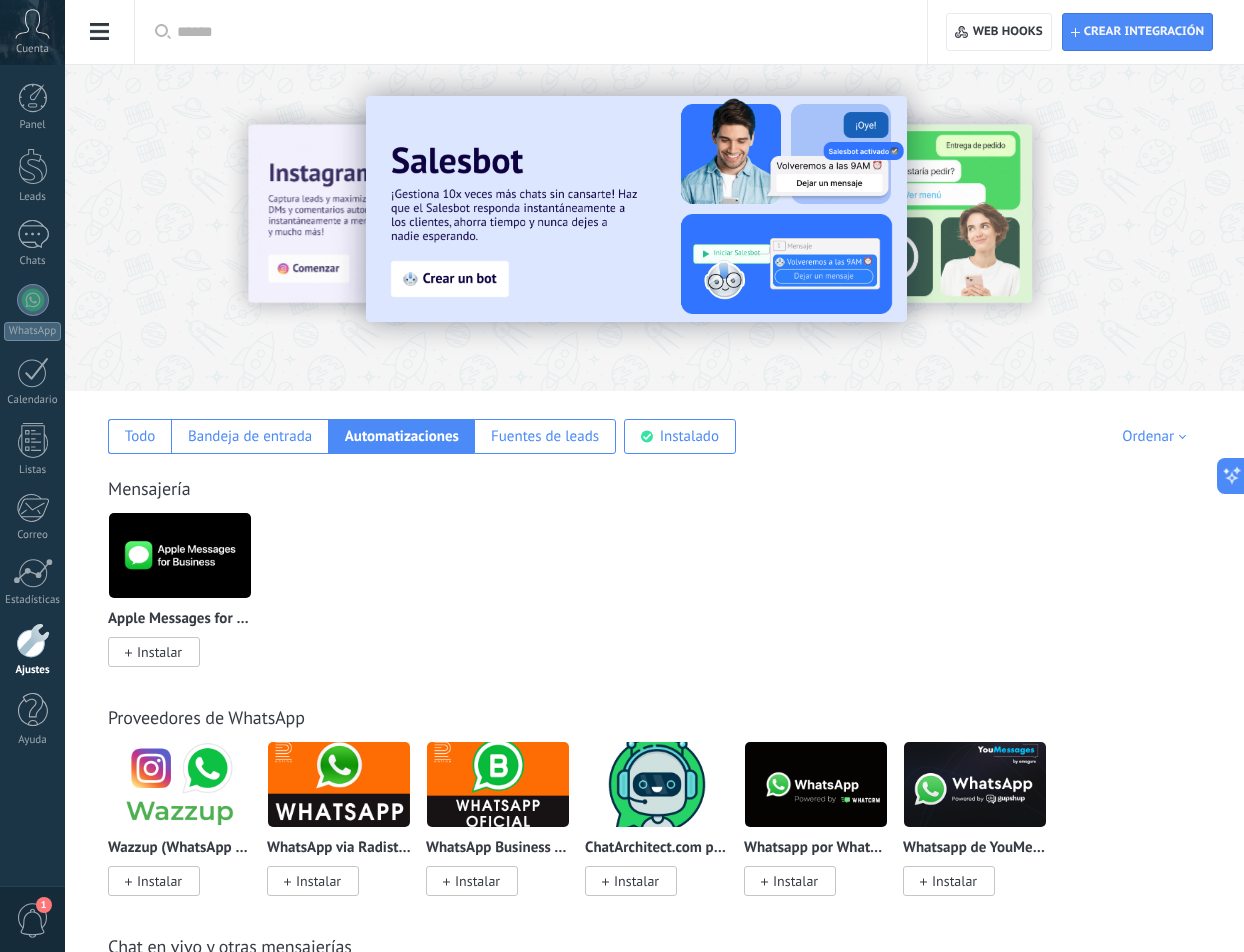 click at bounding box center (538, 32) 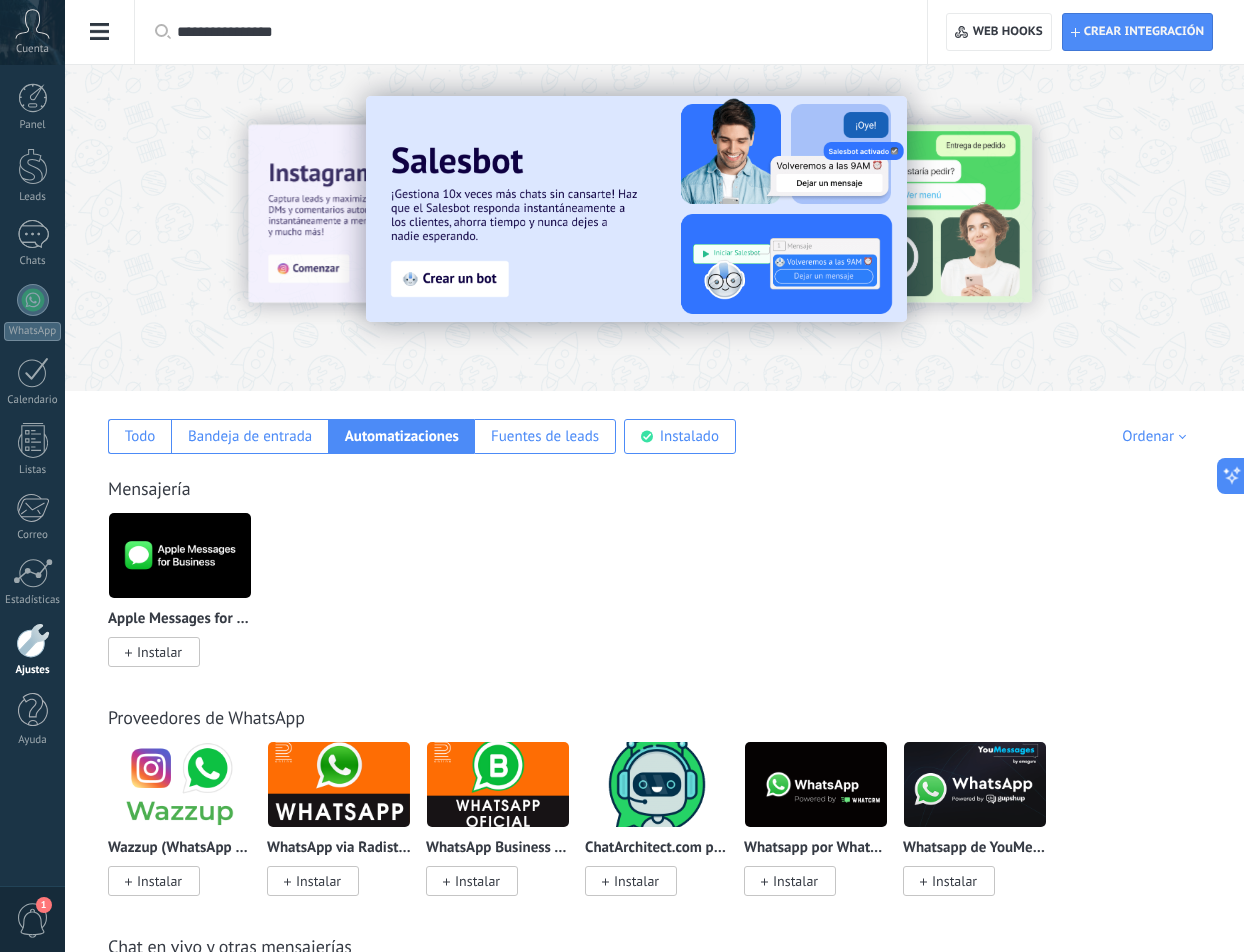 type on "**********" 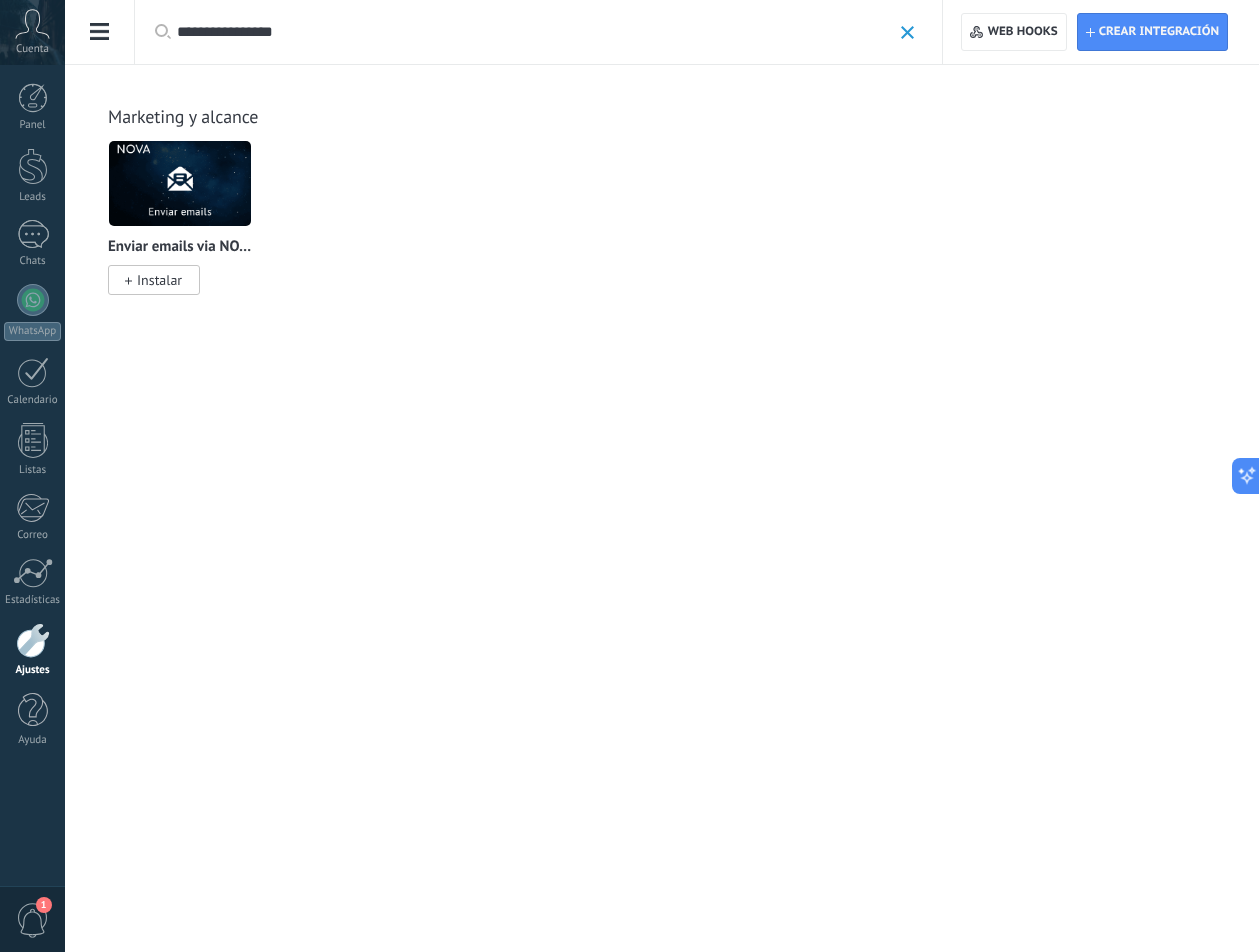 click on "**********" at bounding box center [534, 32] 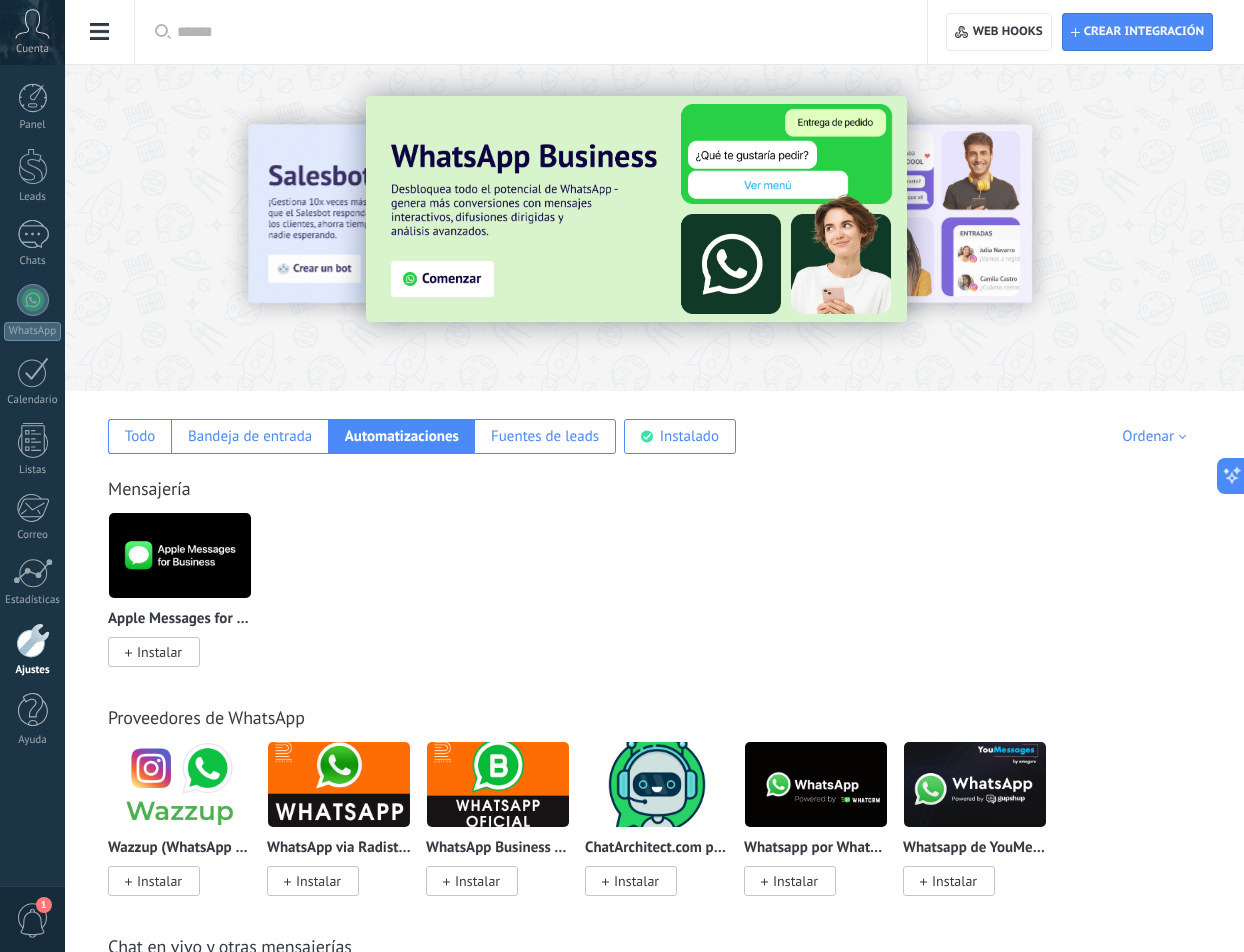 type 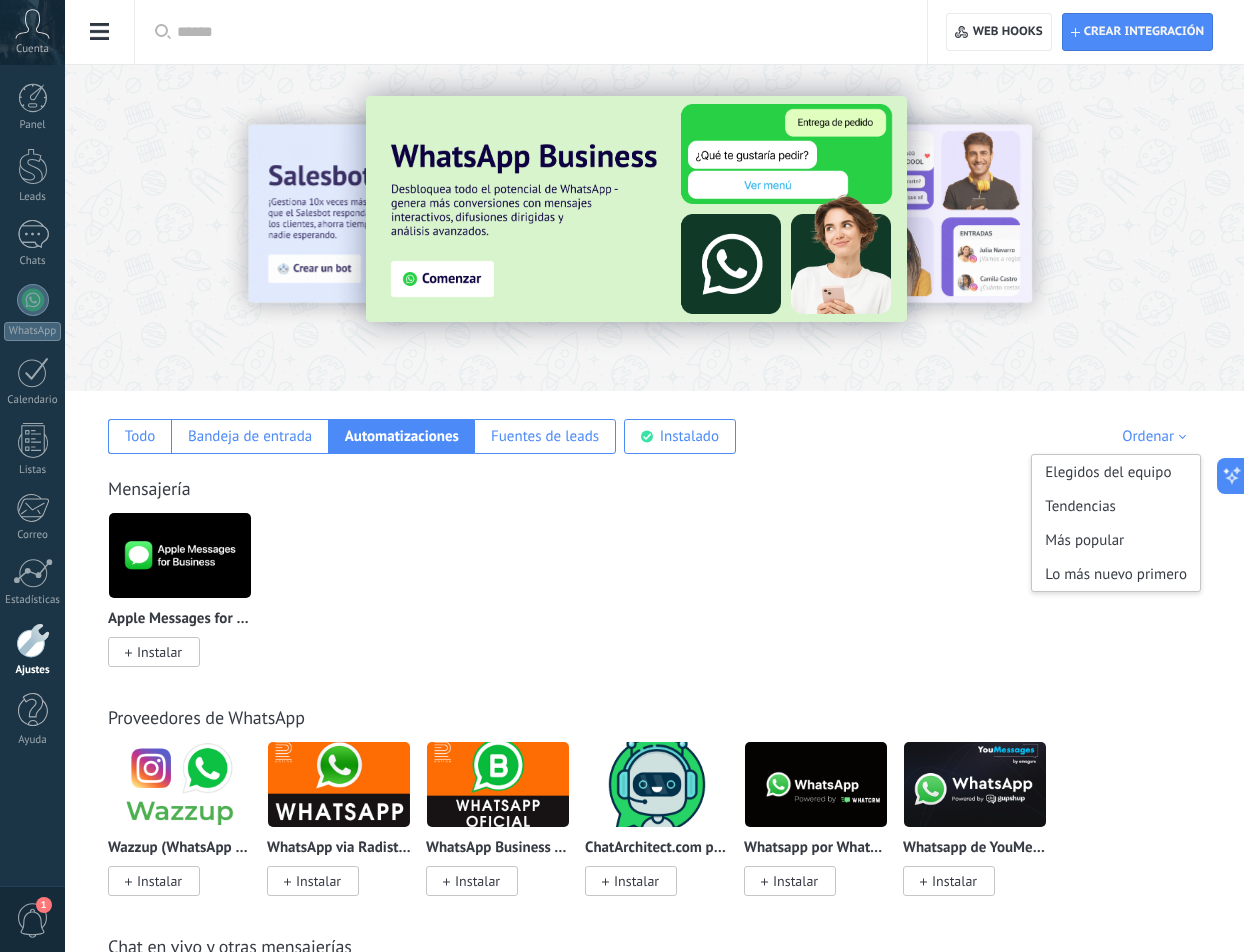 click on "Ordenar" at bounding box center (1157, 436) 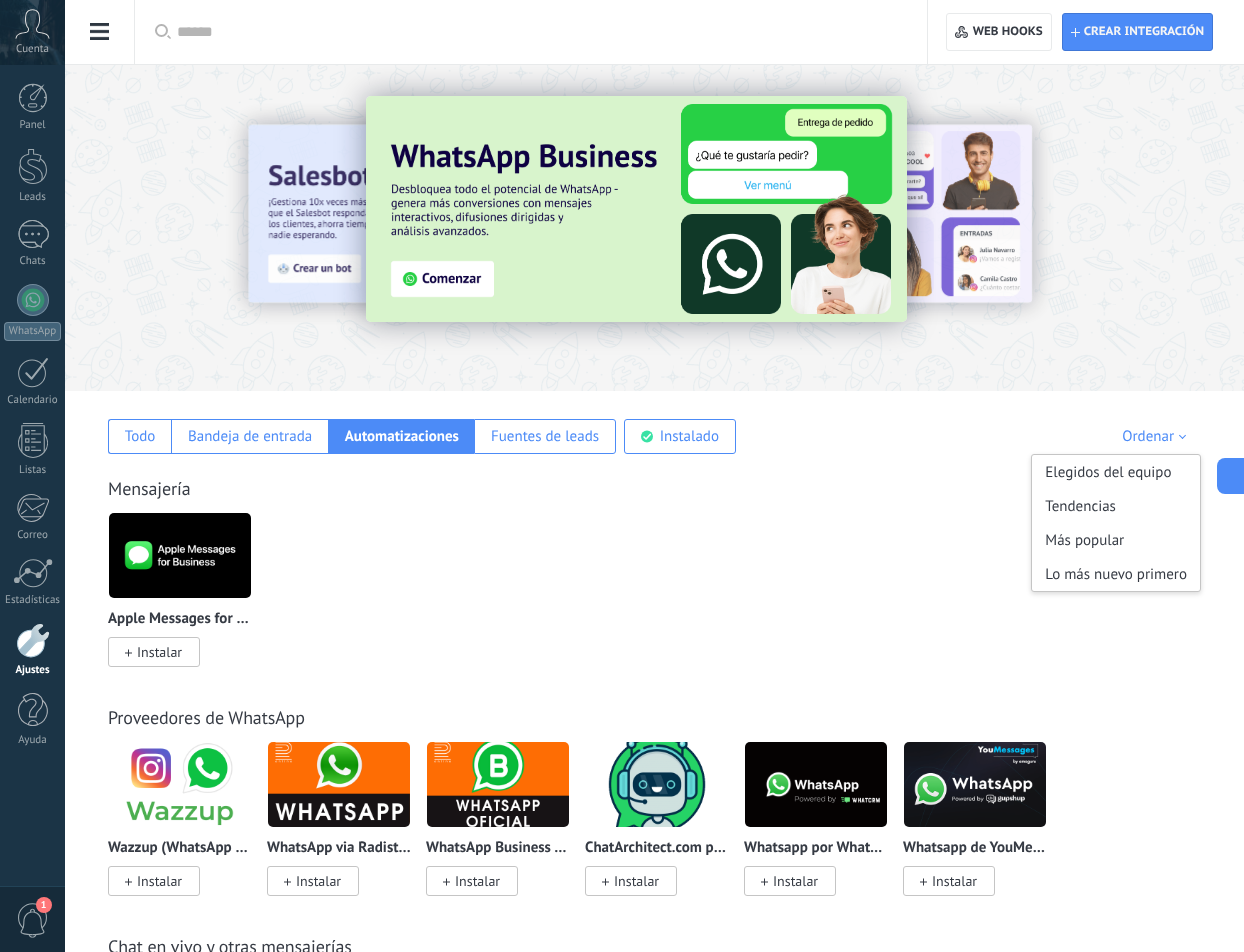 click on "Apple Messages for Business Instalar" at bounding box center (665, 601) 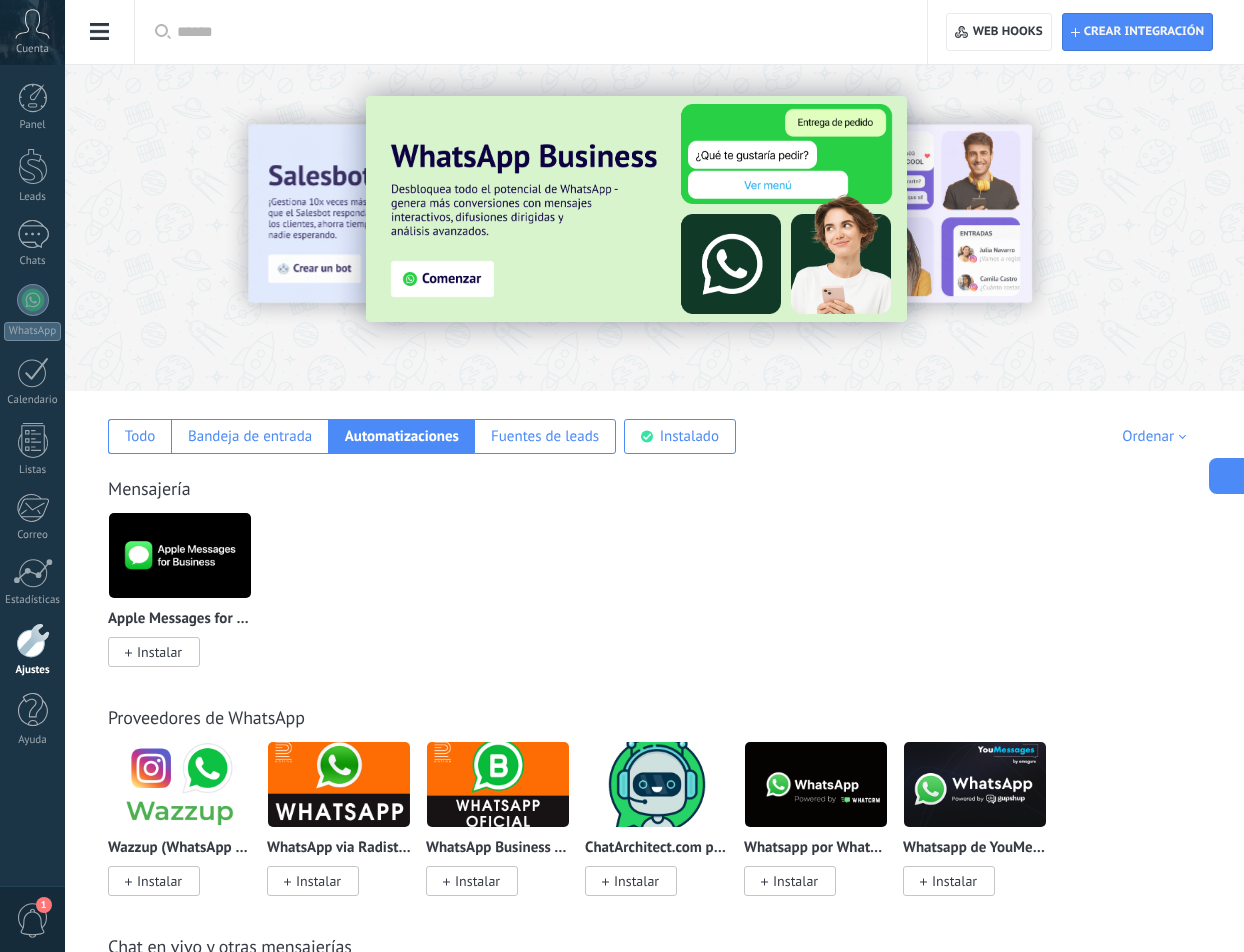 click at bounding box center (1227, 476) 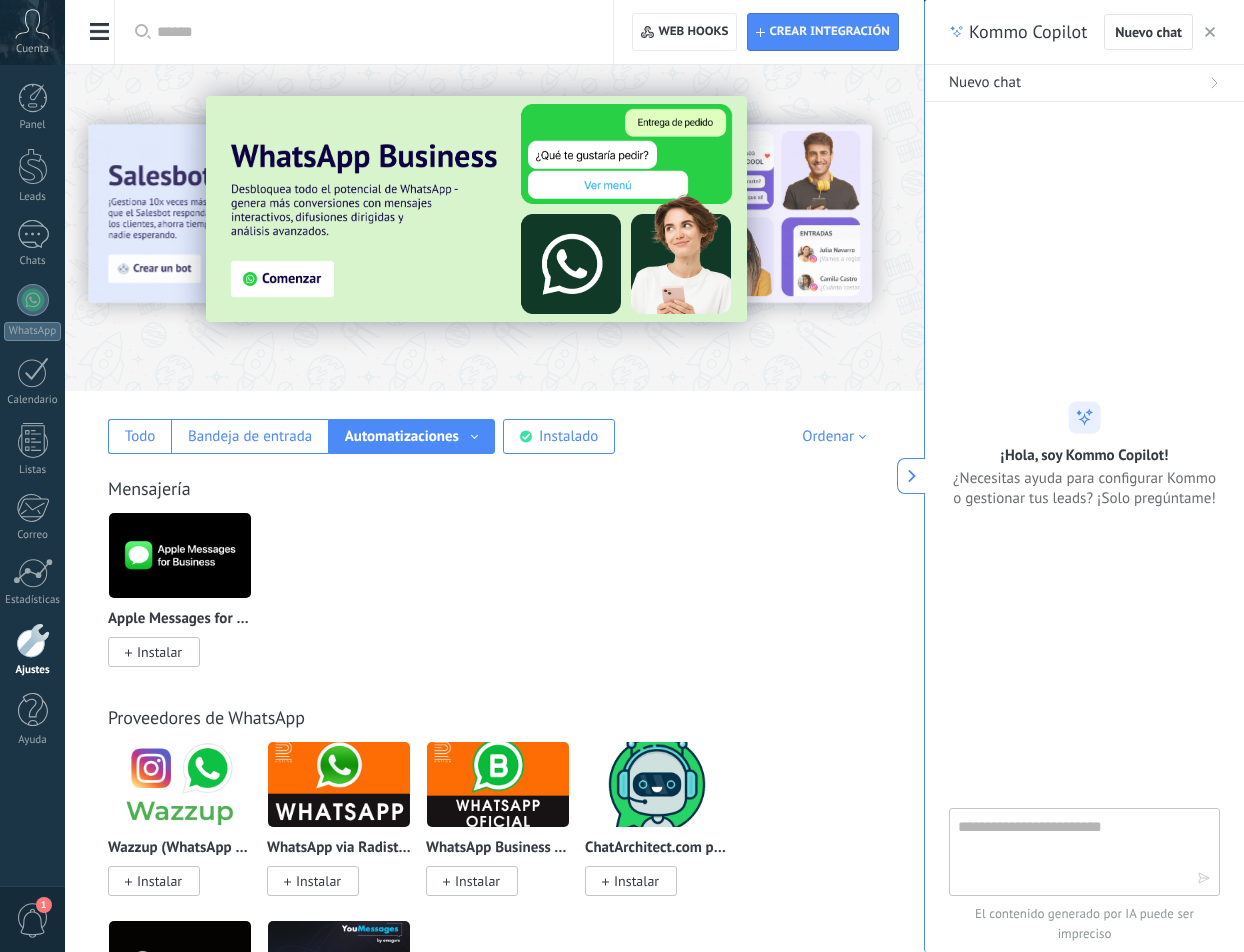 click on "Apple Messages for Business Instalar" at bounding box center (505, 601) 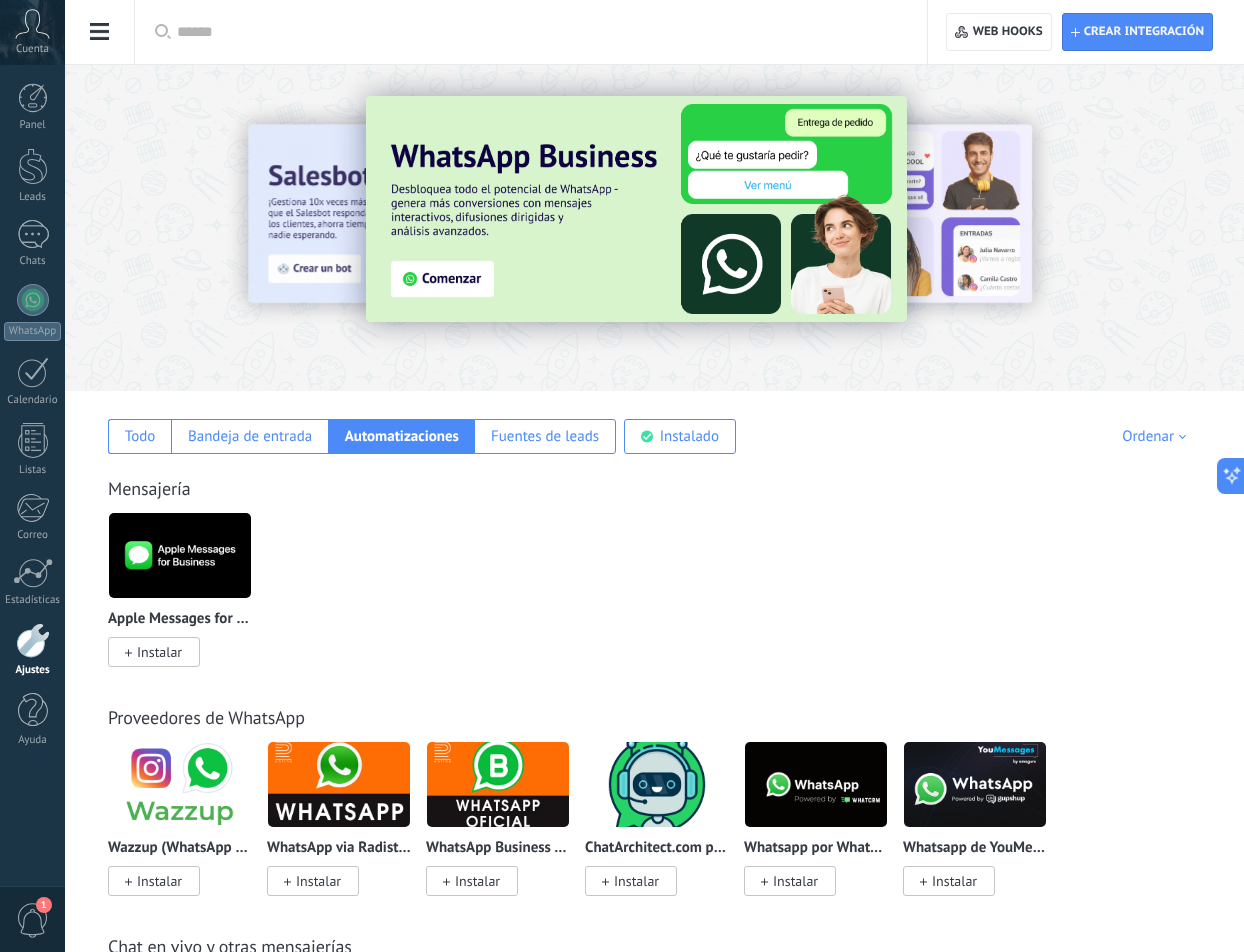 drag, startPoint x: 341, startPoint y: 172, endPoint x: 1041, endPoint y: 614, distance: 827.8671 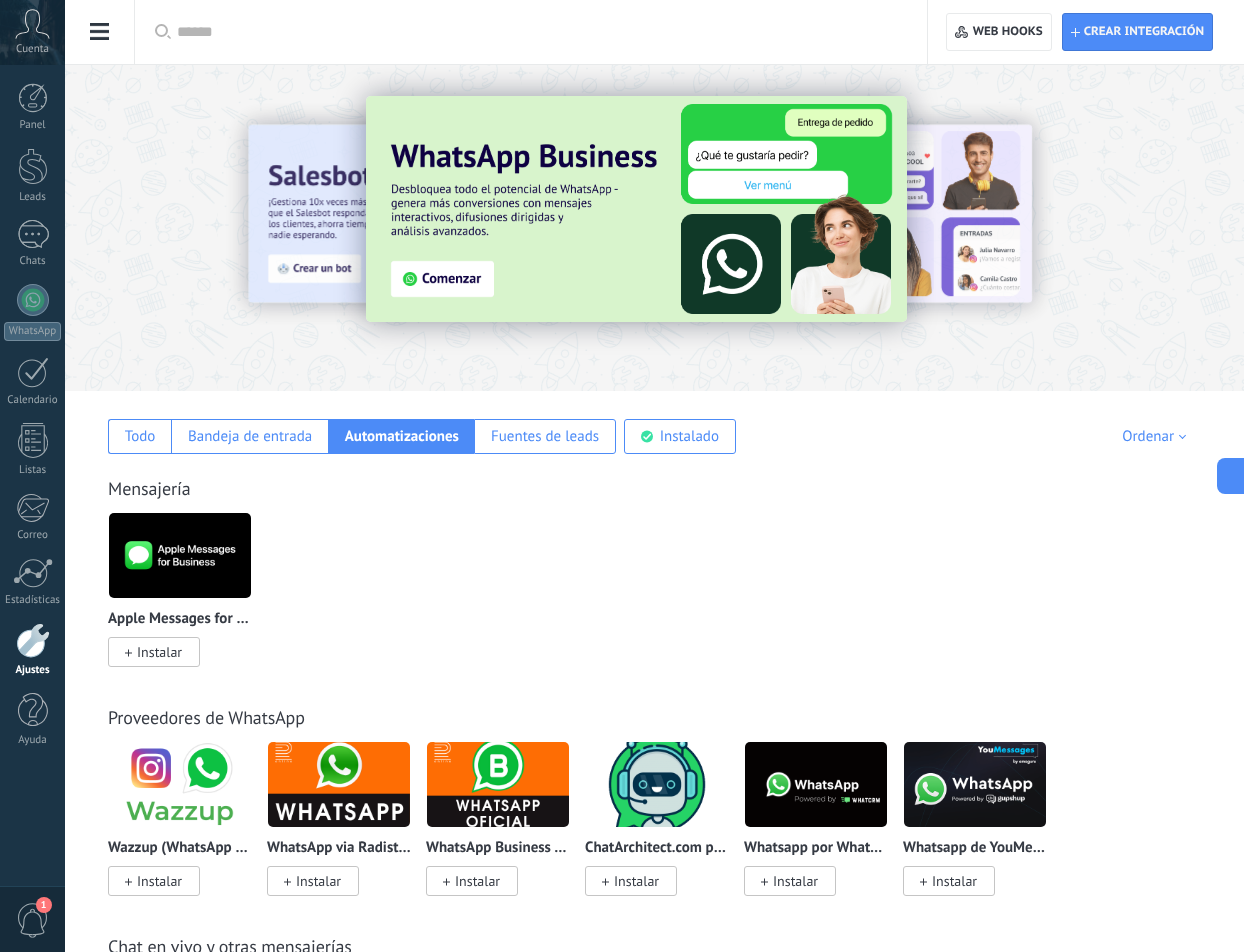 click at bounding box center [165, 227] 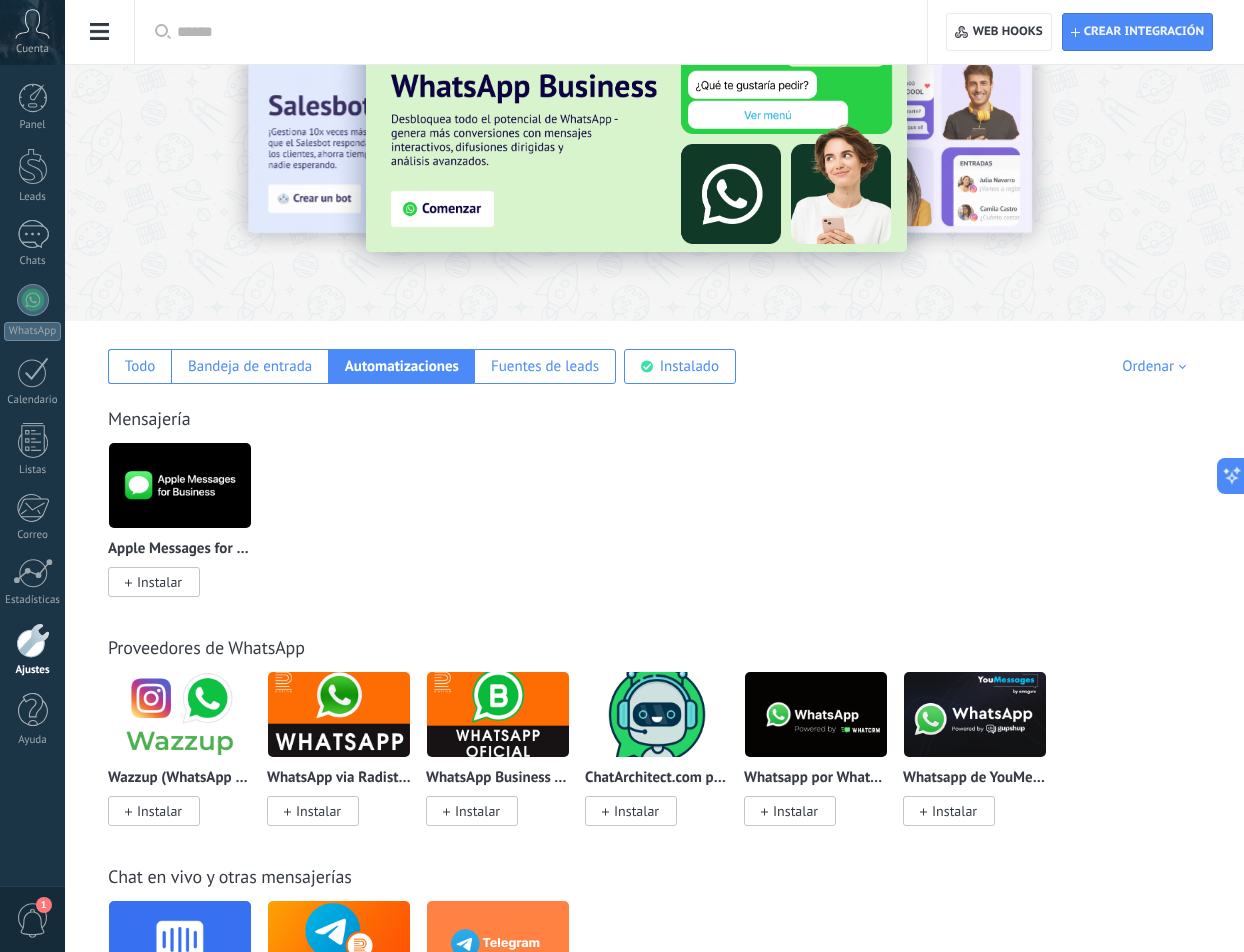 scroll, scrollTop: 0, scrollLeft: 0, axis: both 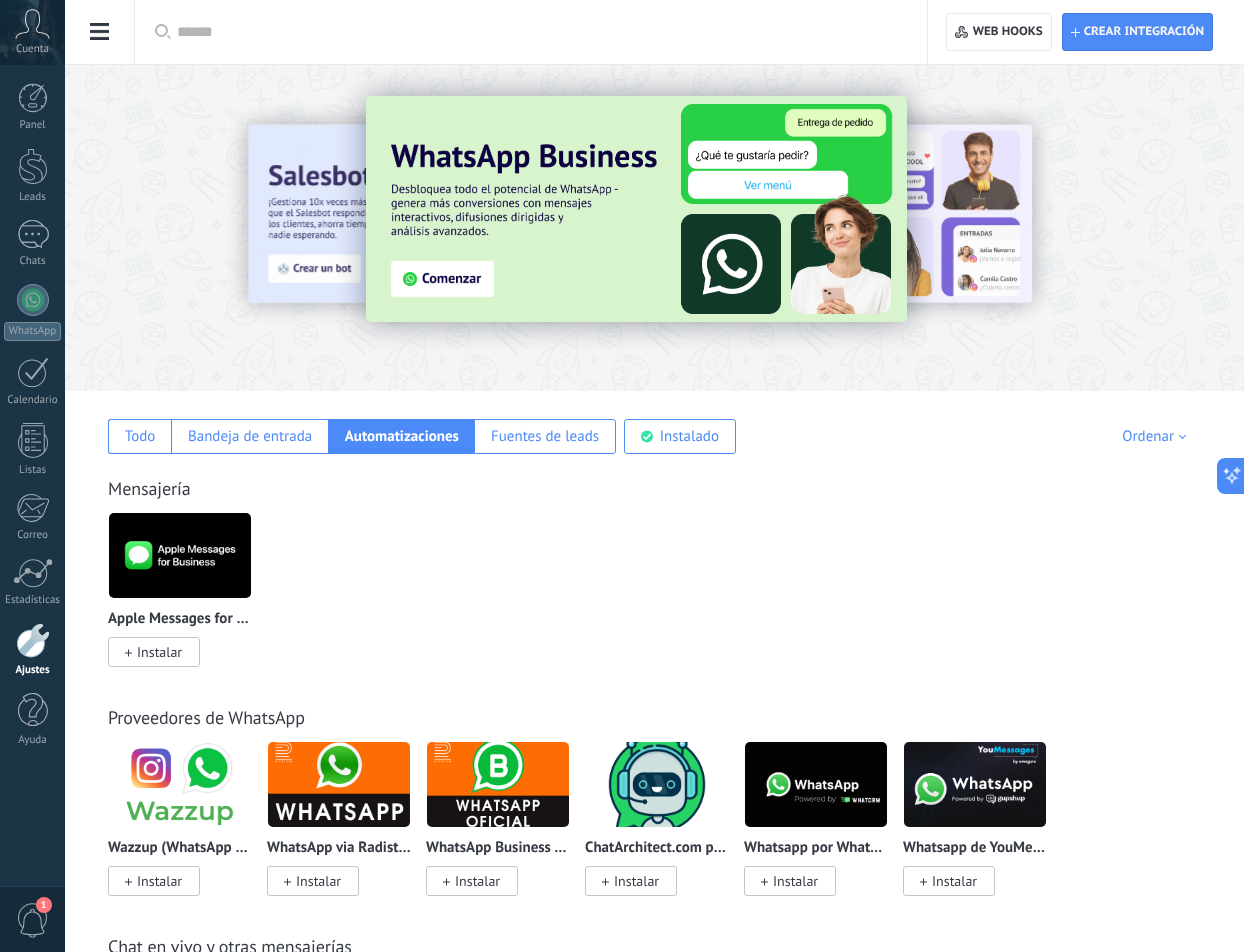 click 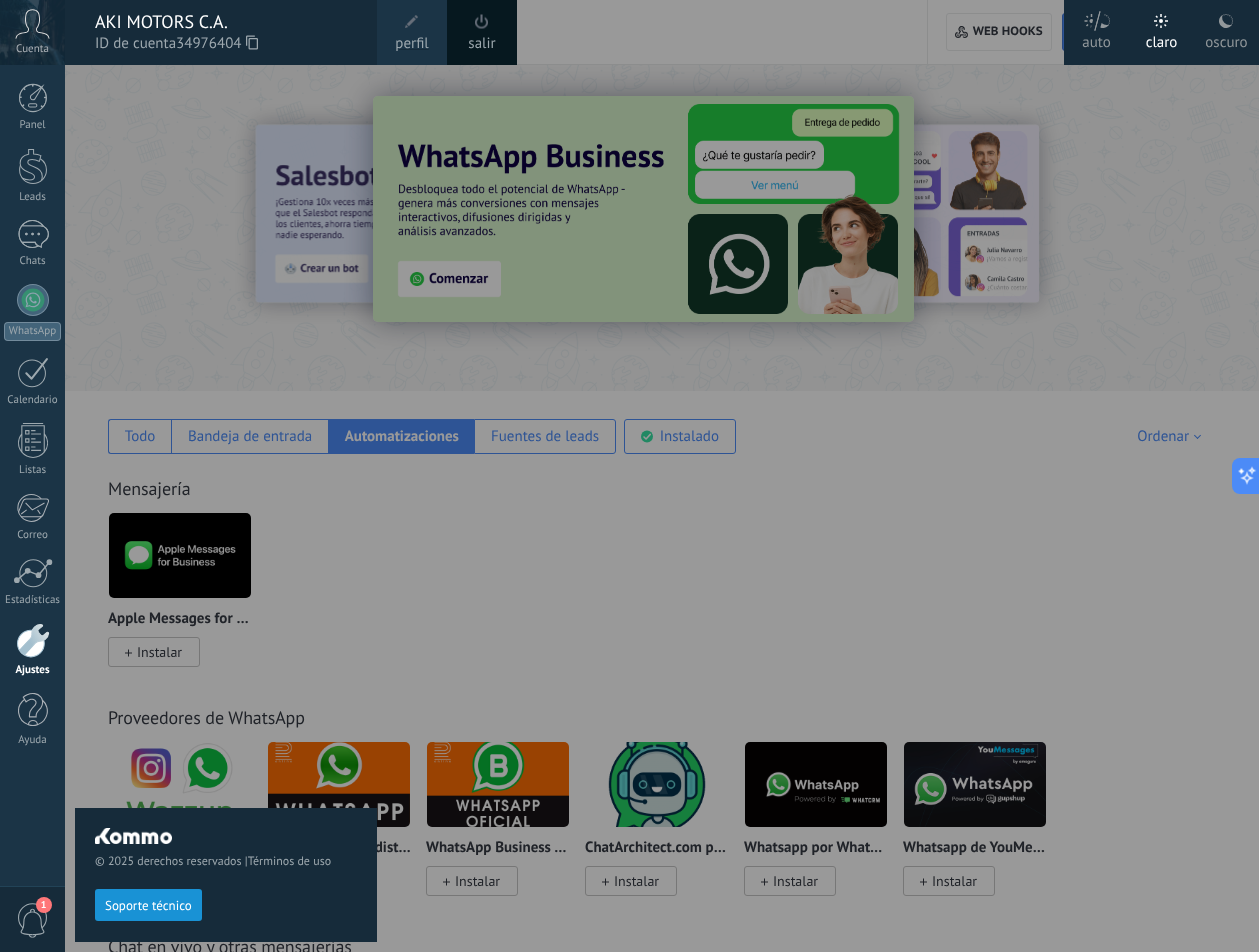 click on "AKI MOTORS C.A." at bounding box center (226, 22) 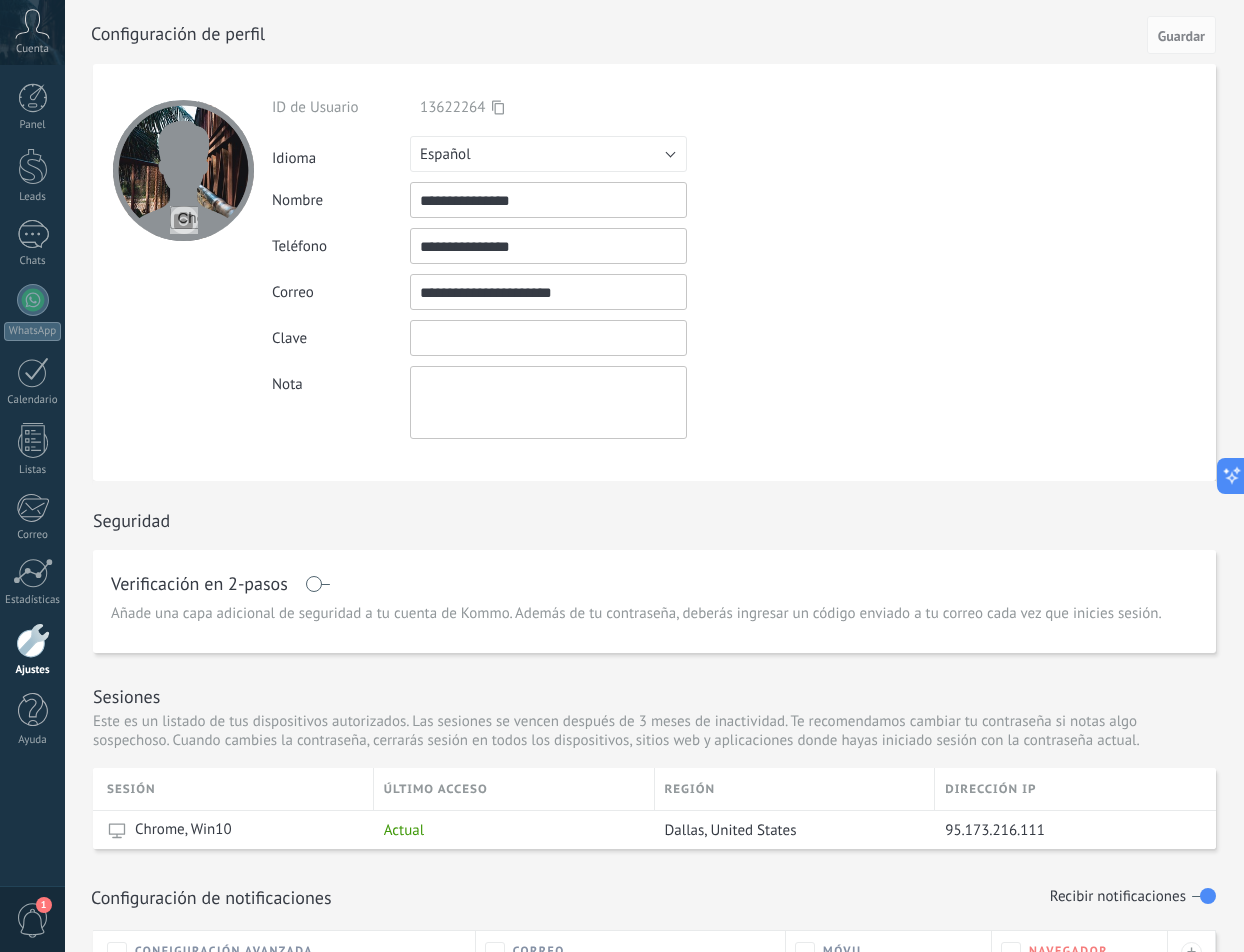 click at bounding box center (548, 338) 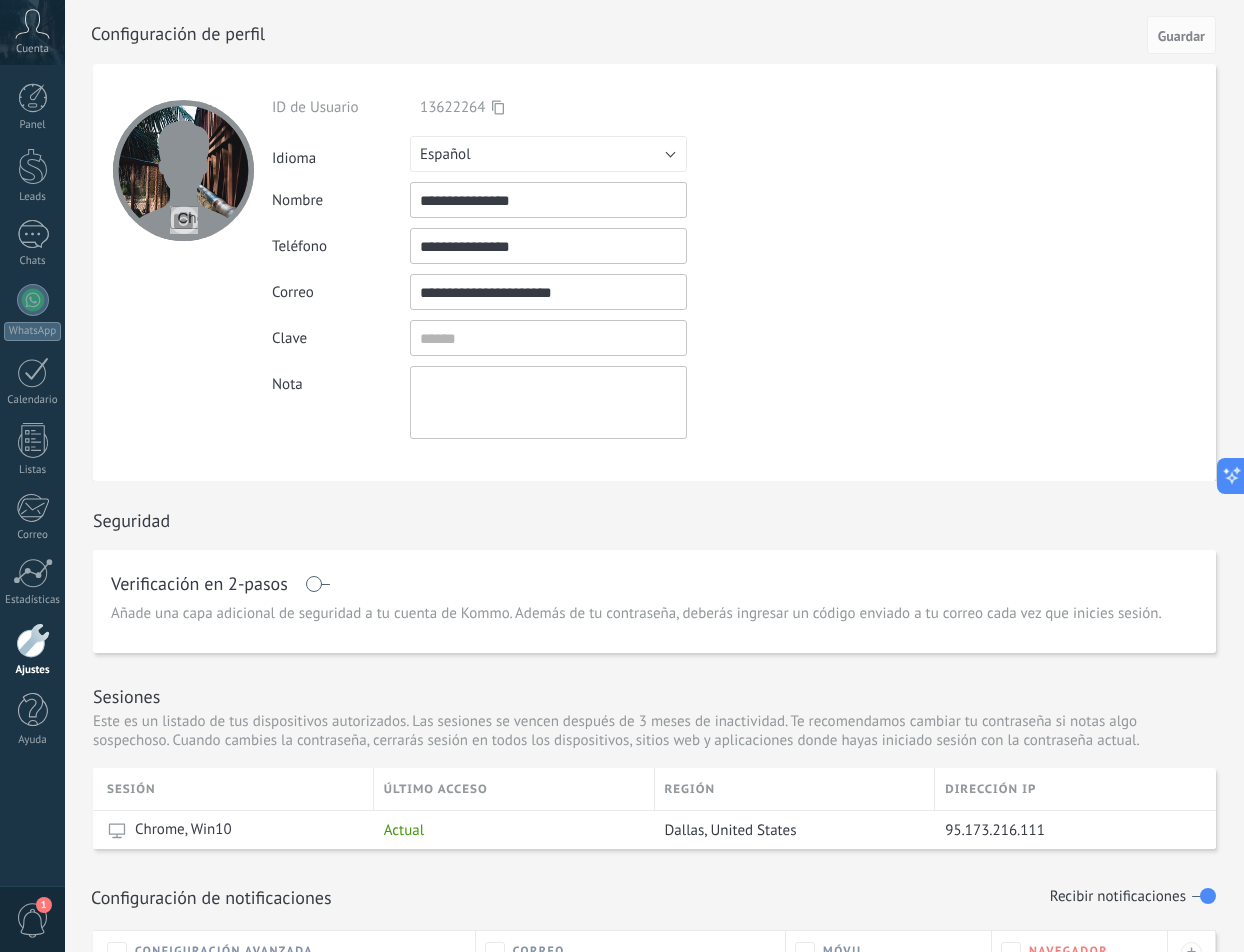 click on "**********" at bounding box center (595, 272) 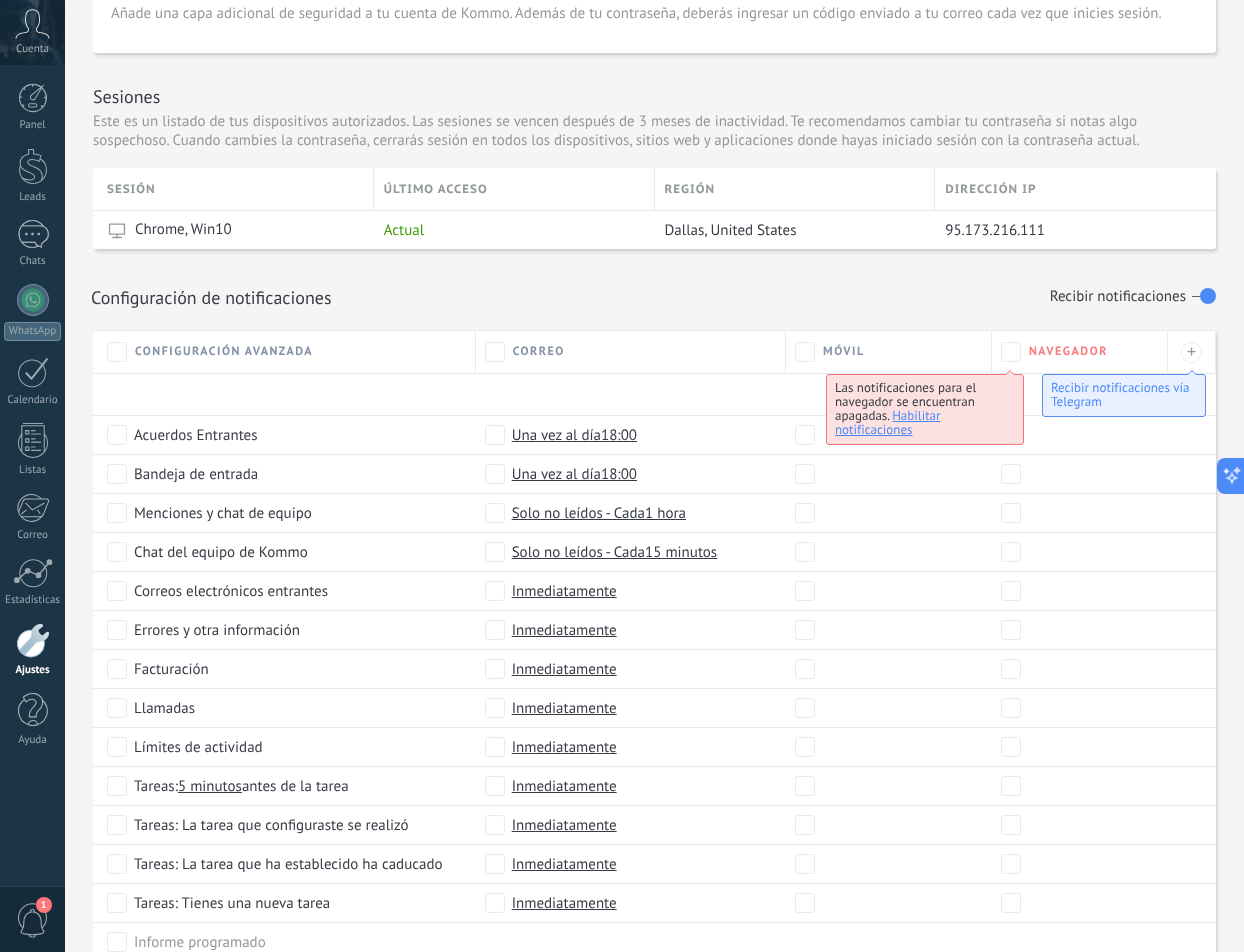 scroll, scrollTop: 685, scrollLeft: 0, axis: vertical 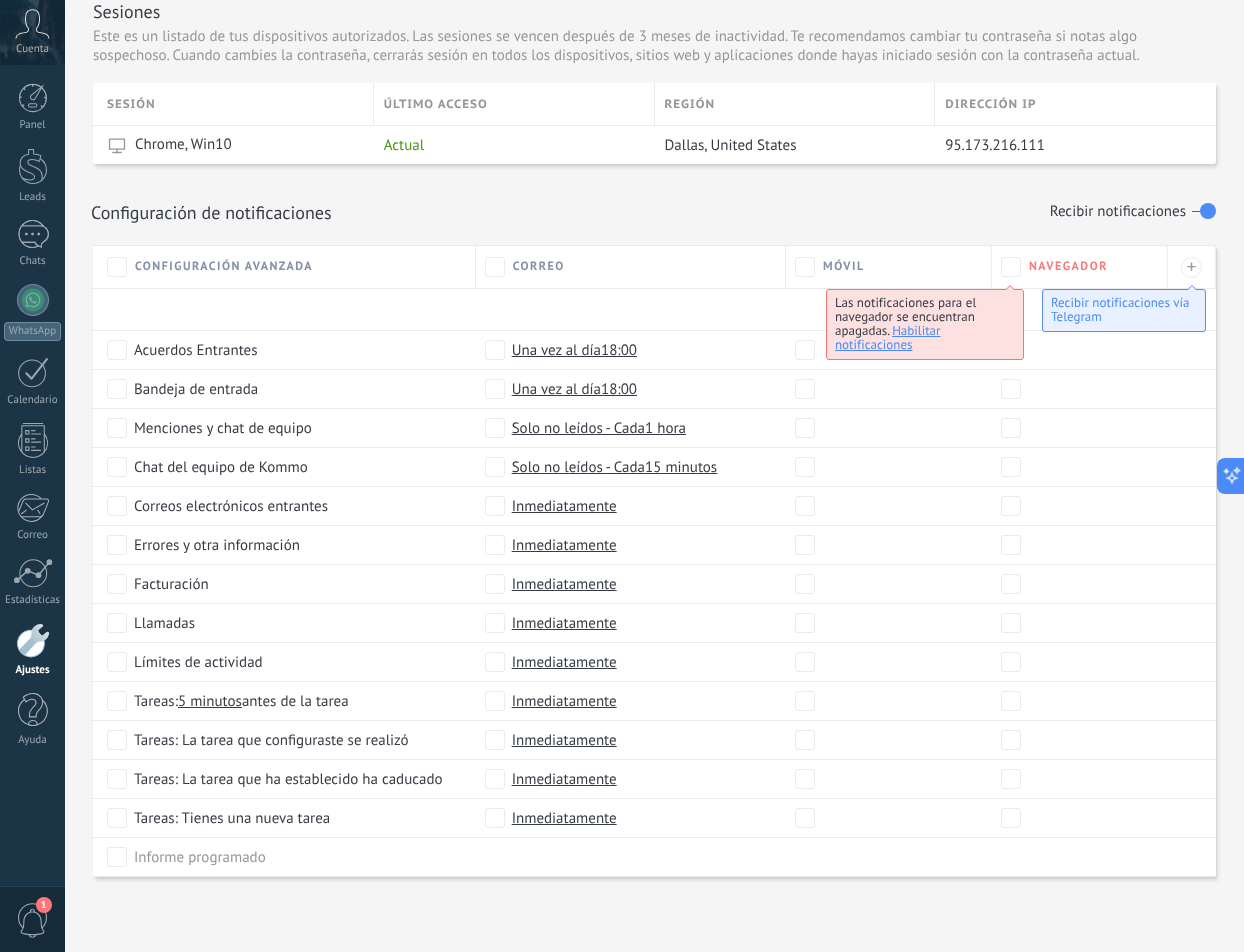click on "1" at bounding box center (33, 920) 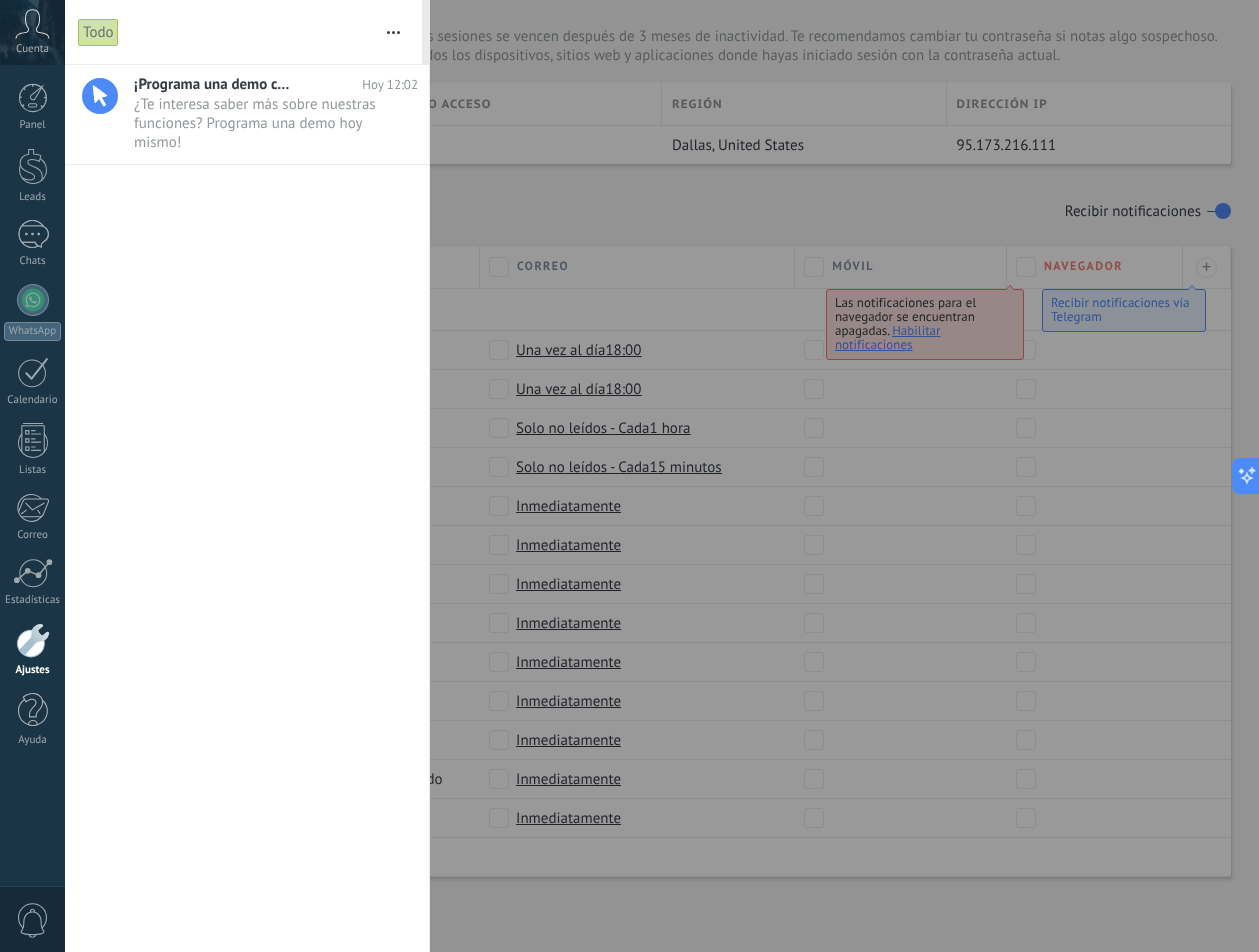 click at bounding box center [629, 476] 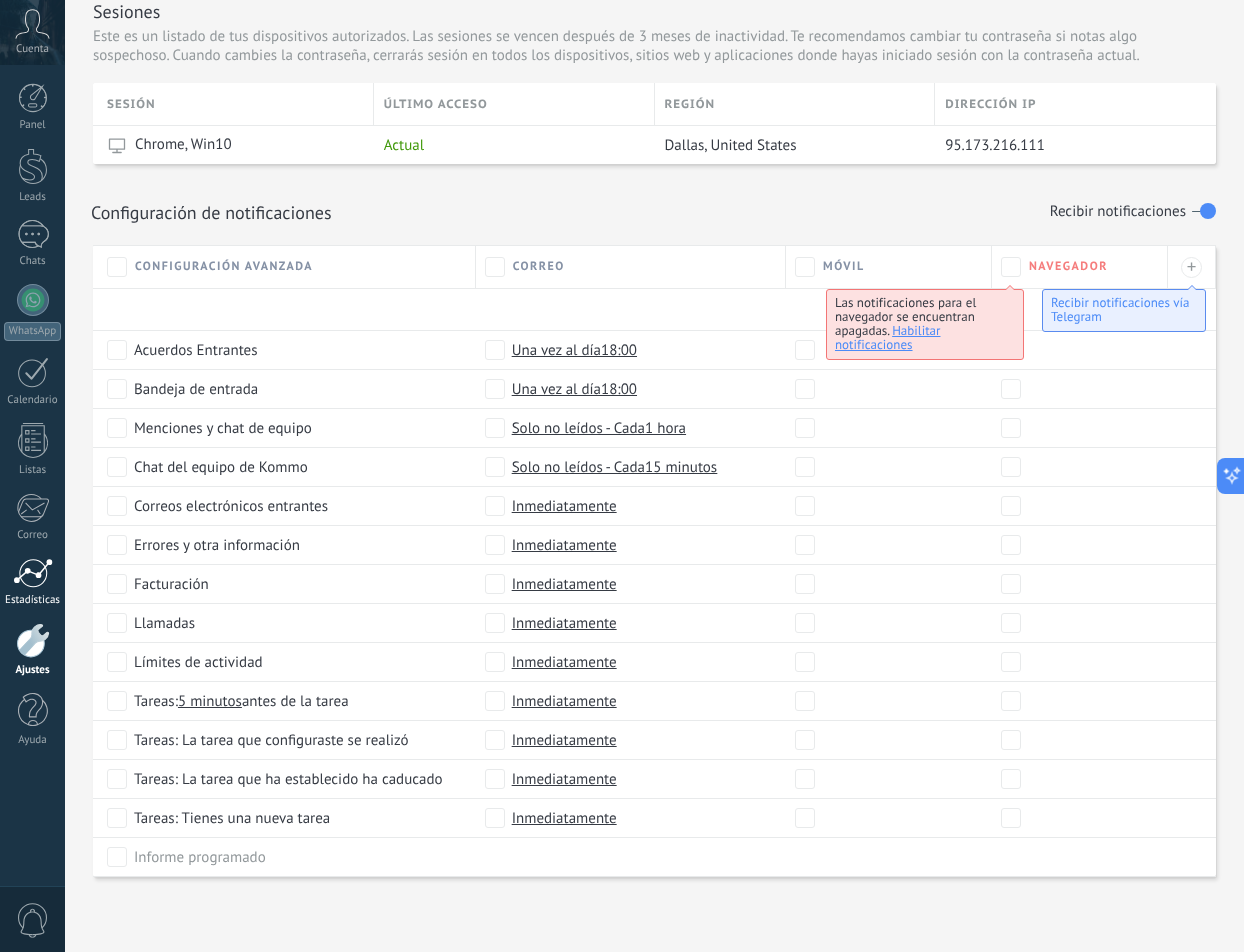 click on "Estadísticas" at bounding box center (33, 600) 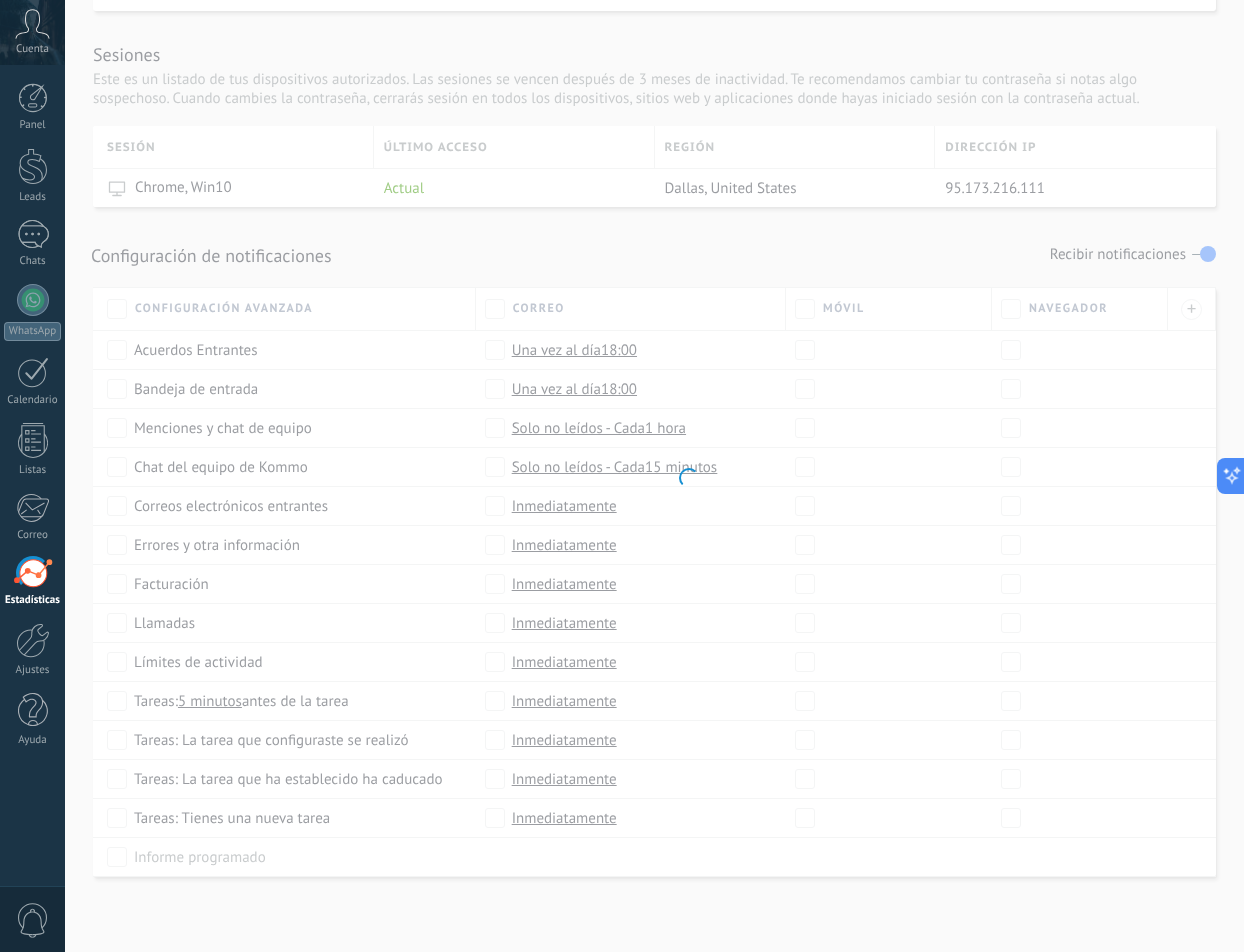 scroll, scrollTop: 0, scrollLeft: 0, axis: both 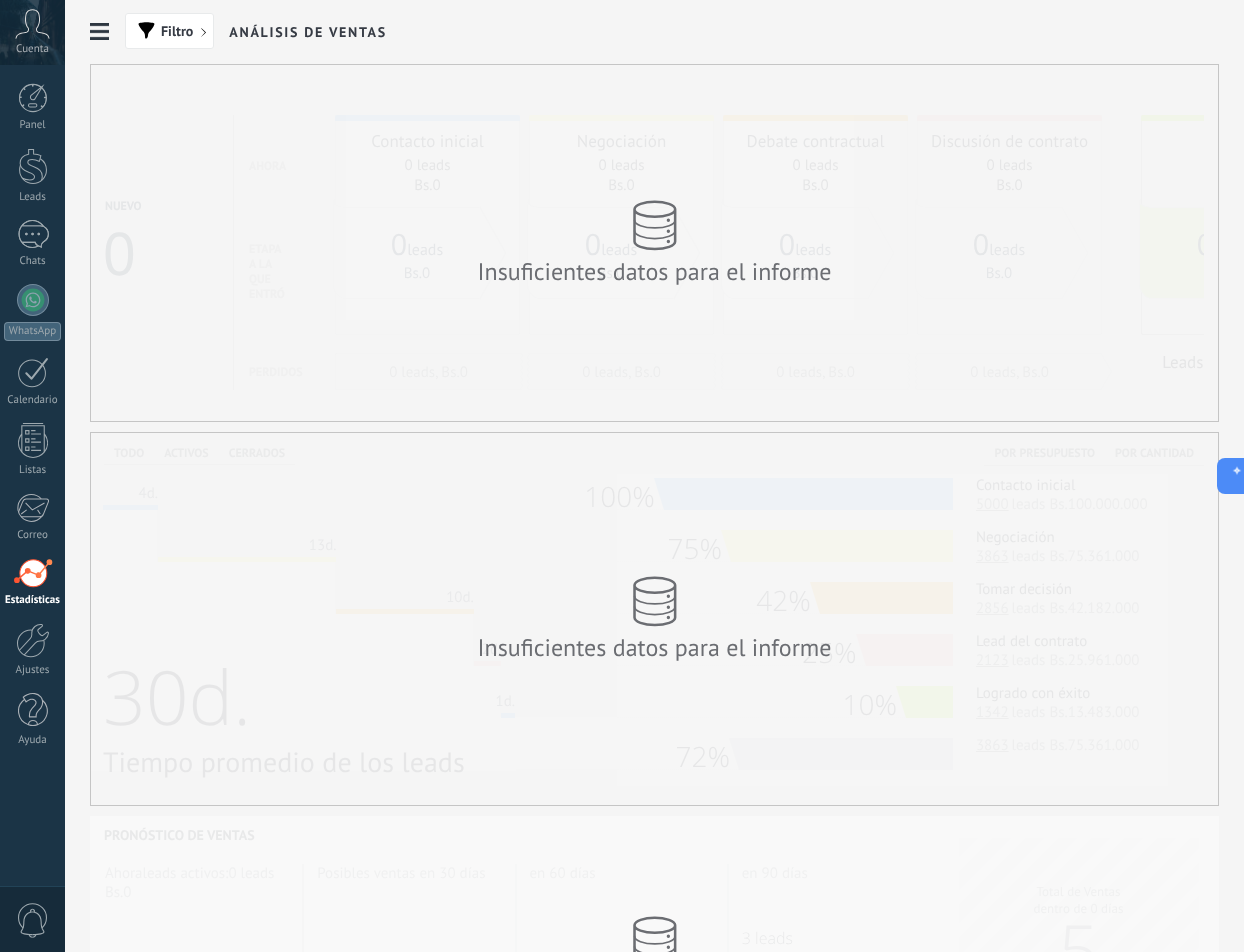 click 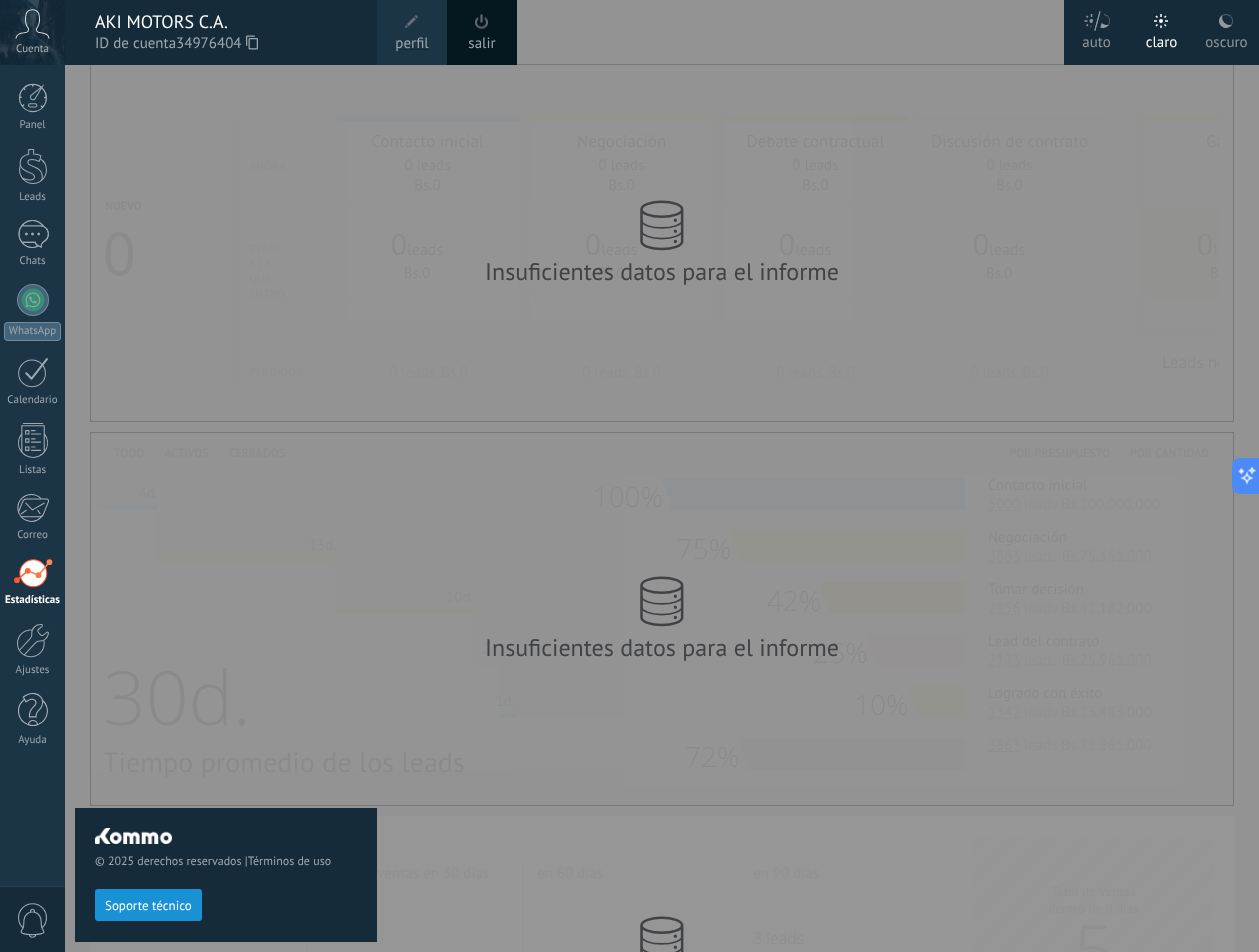 click on "AKI MOTORS C.A." at bounding box center (226, 22) 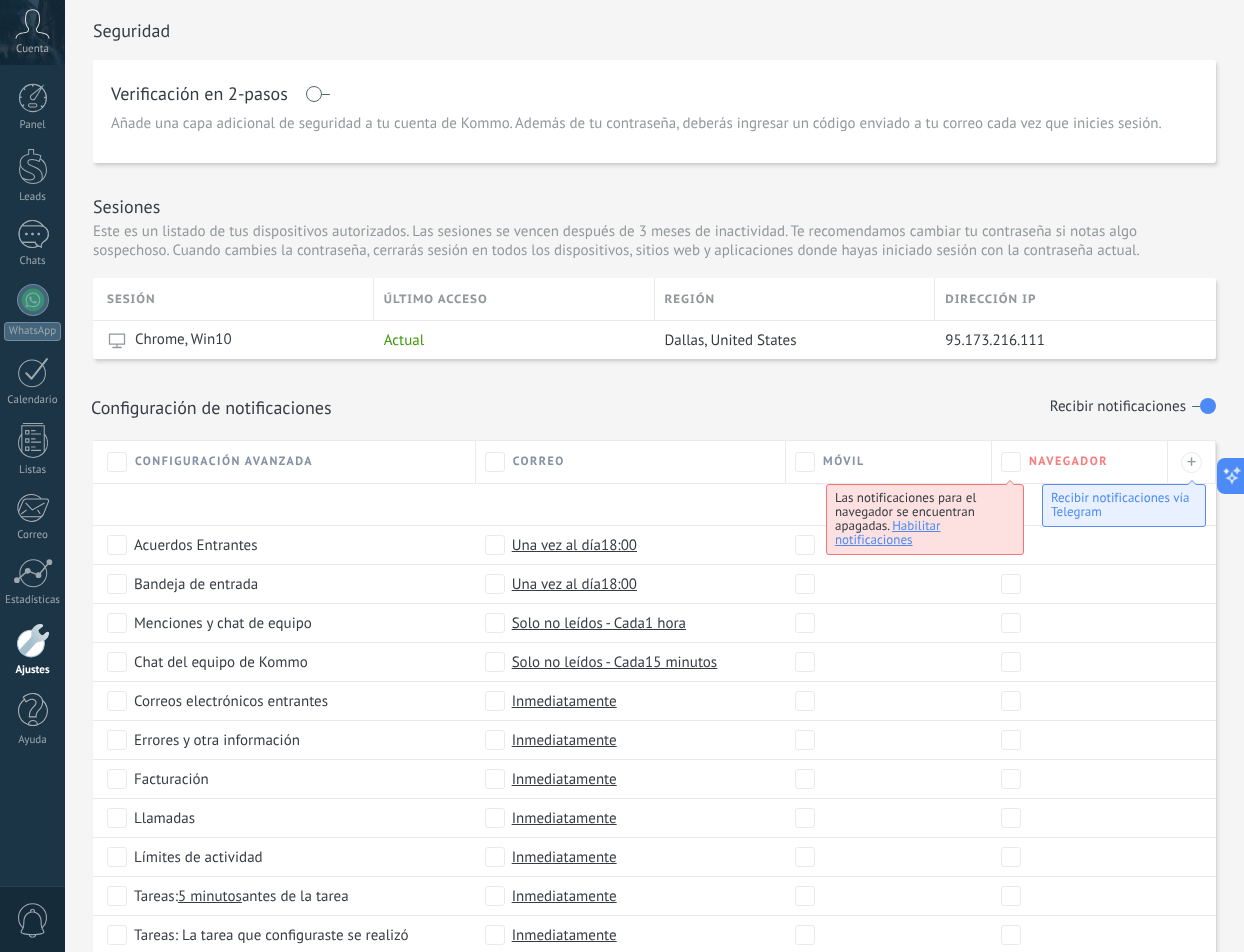 scroll, scrollTop: 685, scrollLeft: 0, axis: vertical 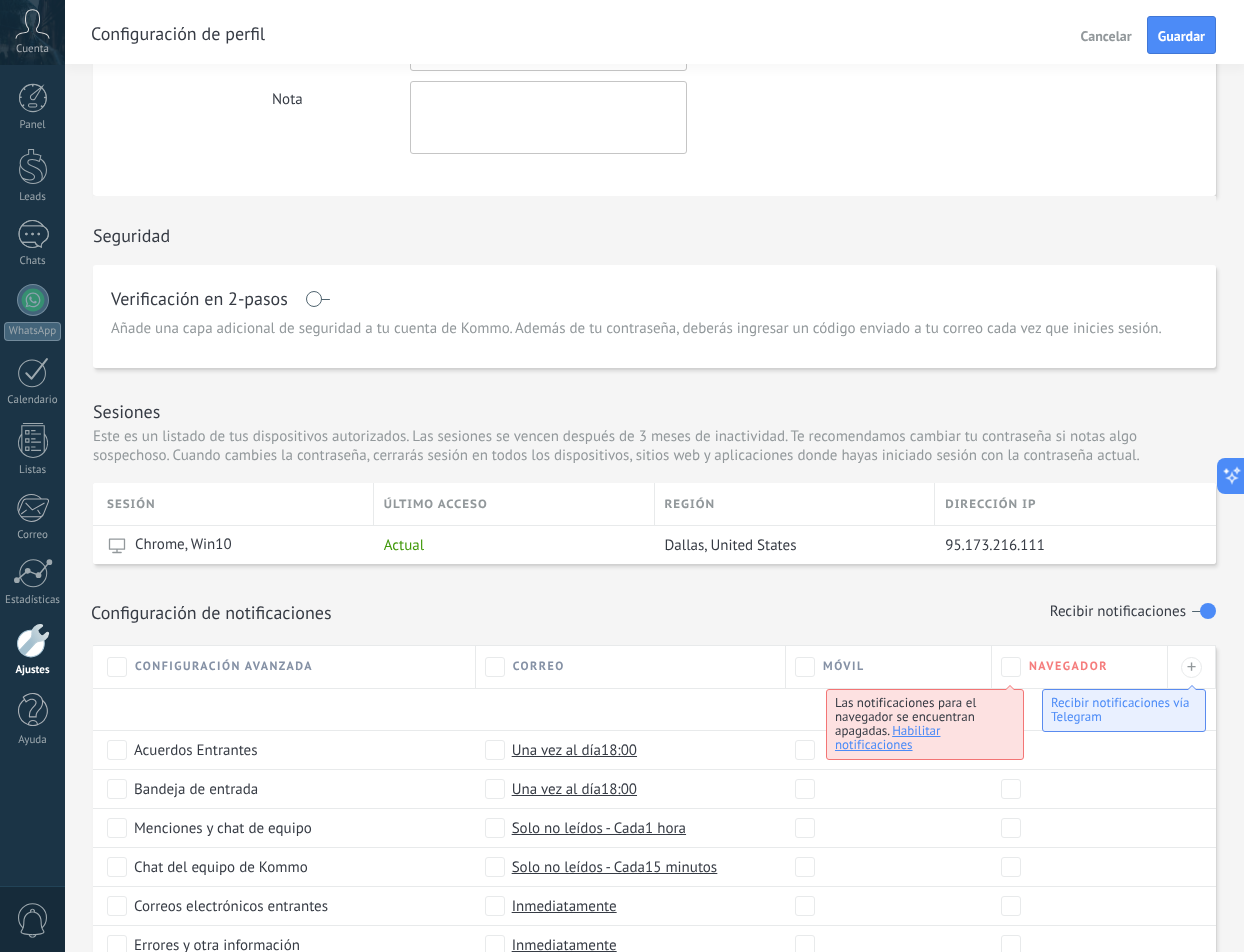click on "Cancelar" at bounding box center [1106, 36] 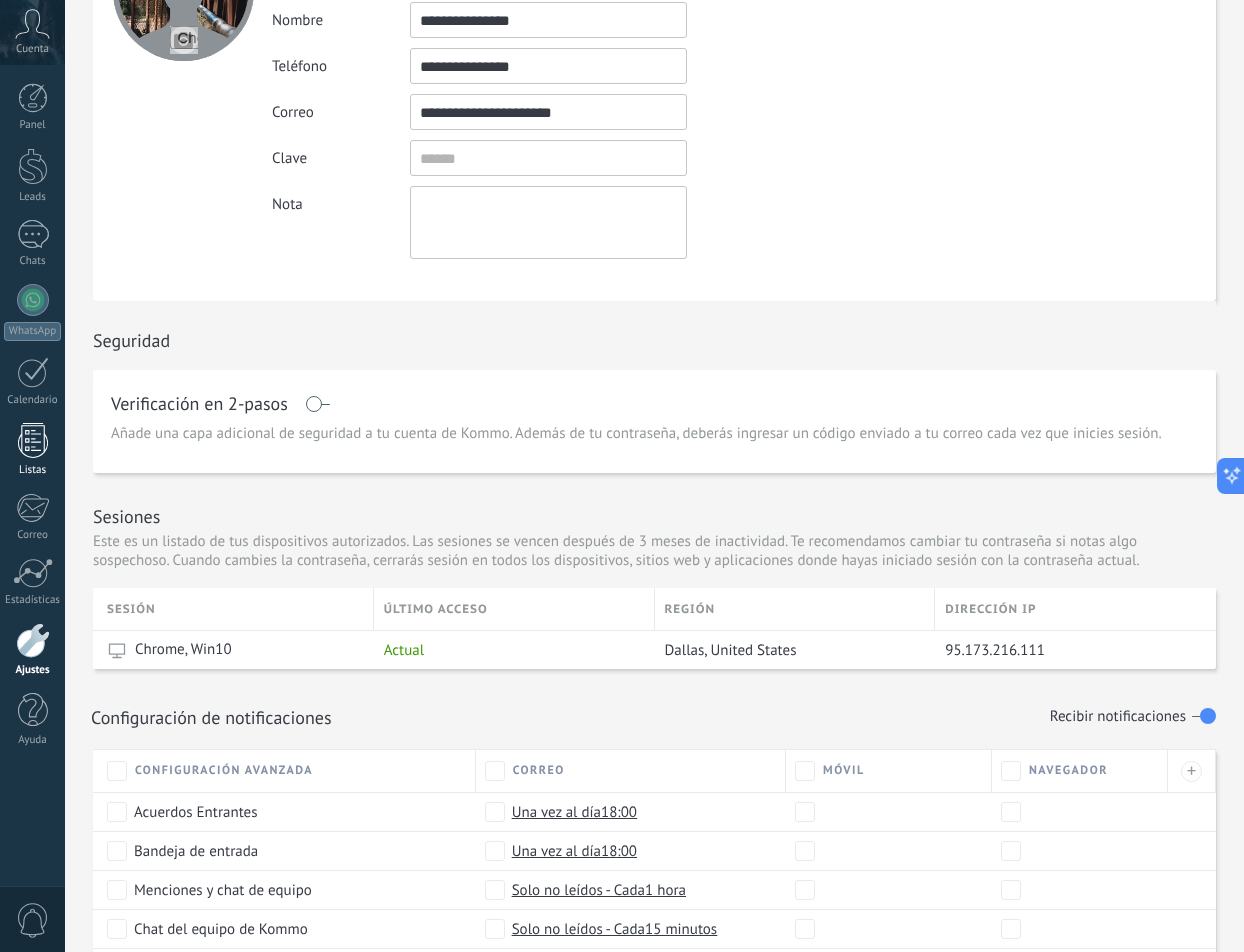 scroll, scrollTop: 85, scrollLeft: 0, axis: vertical 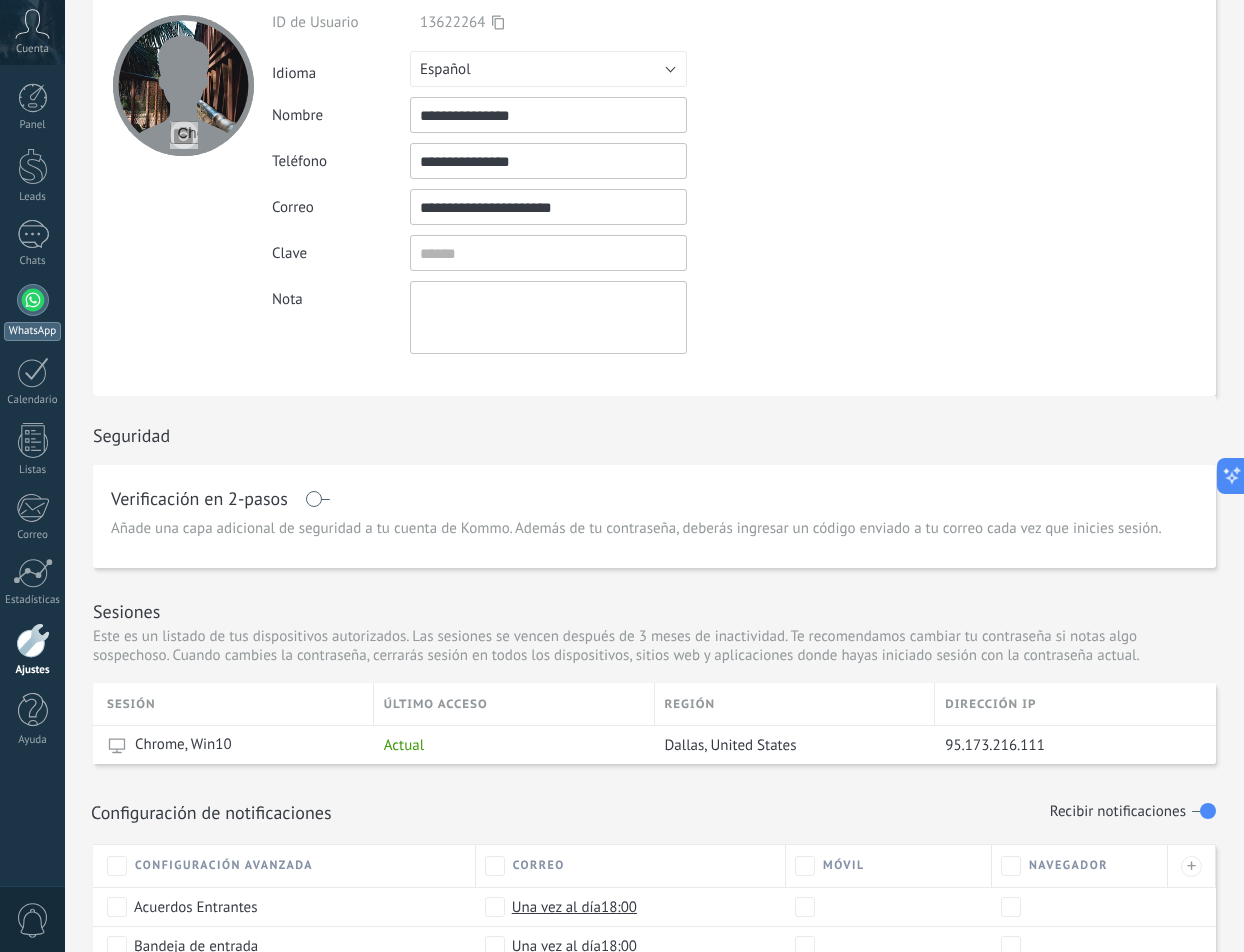 click on "WhatsApp" at bounding box center (32, 312) 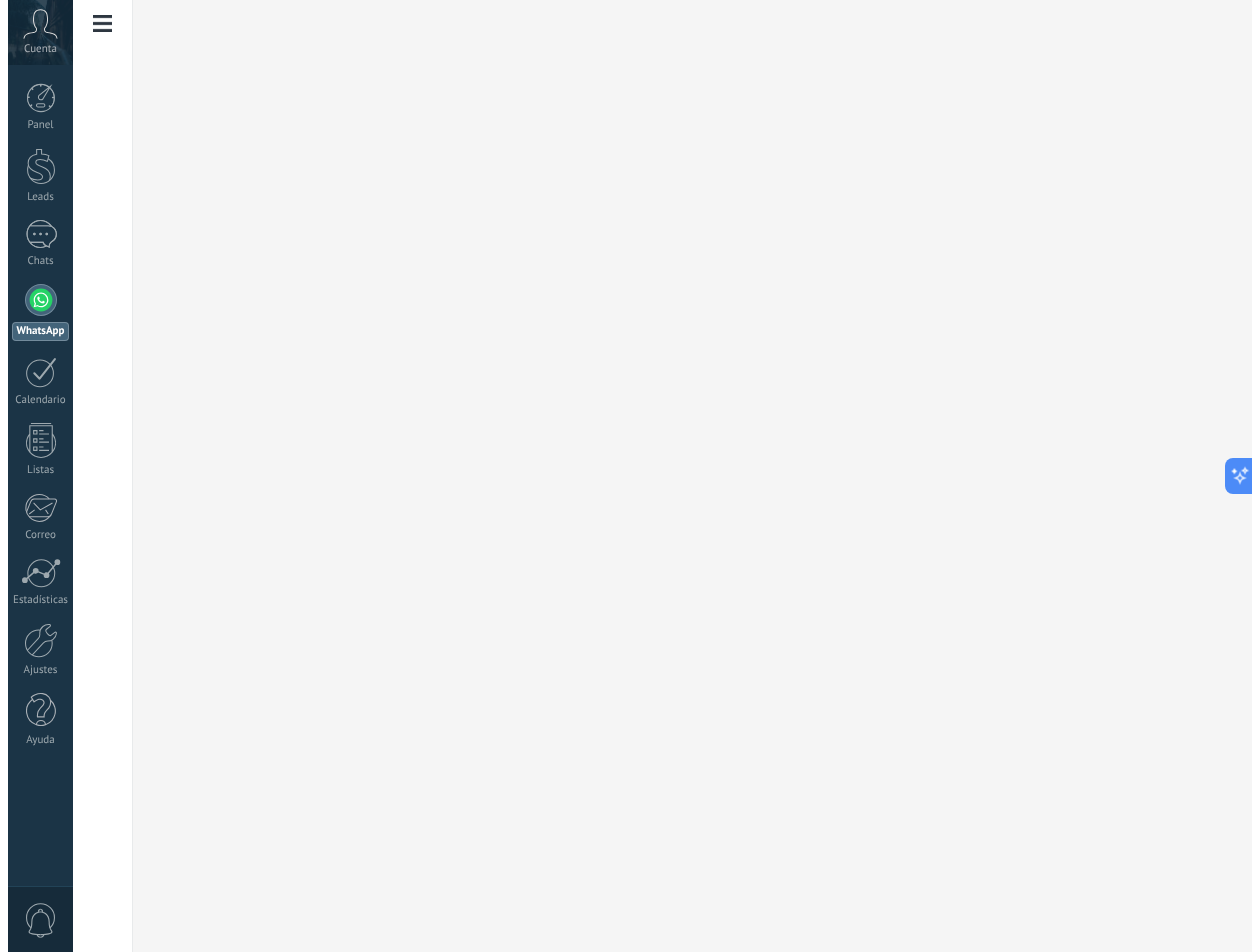 scroll, scrollTop: 0, scrollLeft: 0, axis: both 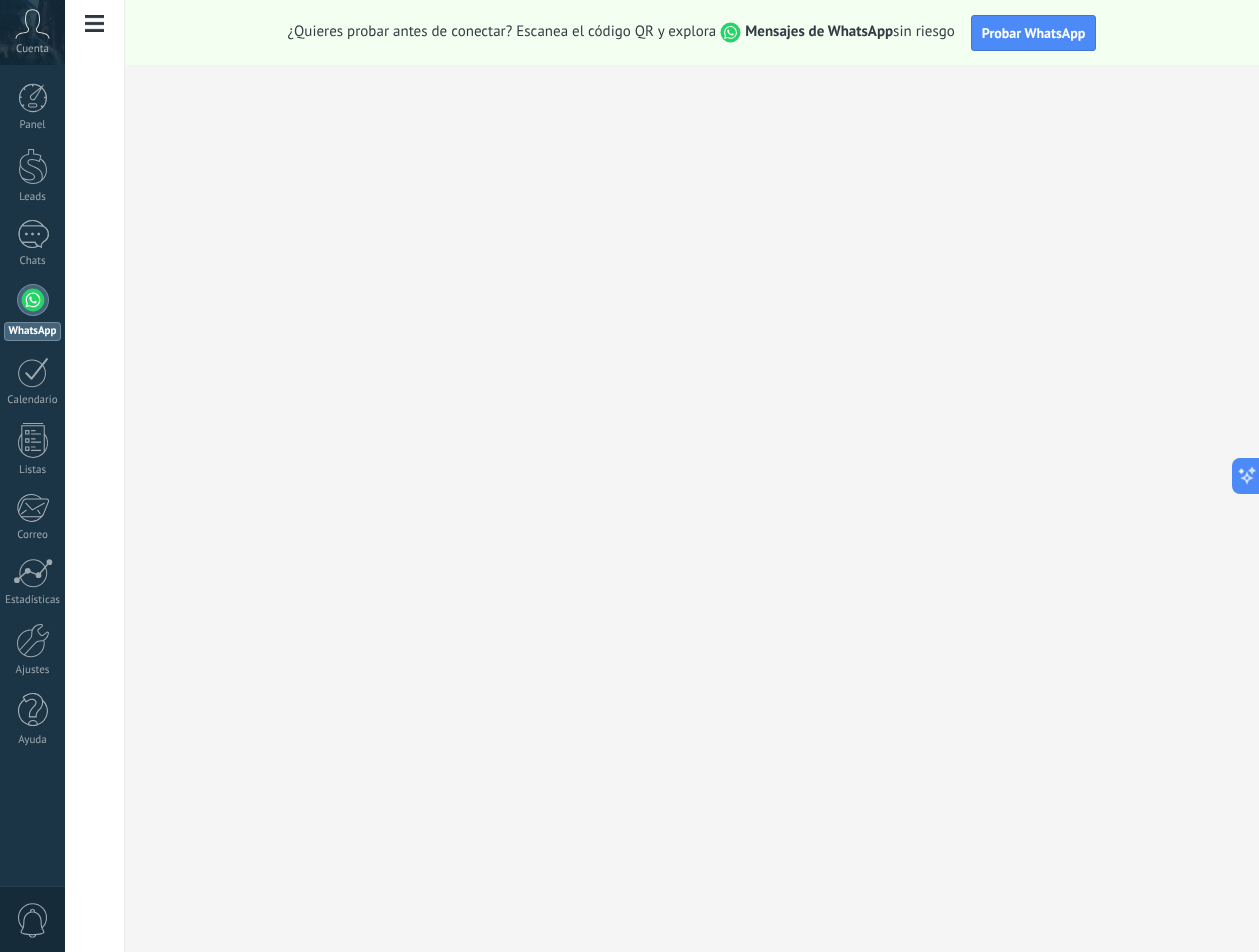 click at bounding box center [33, 300] 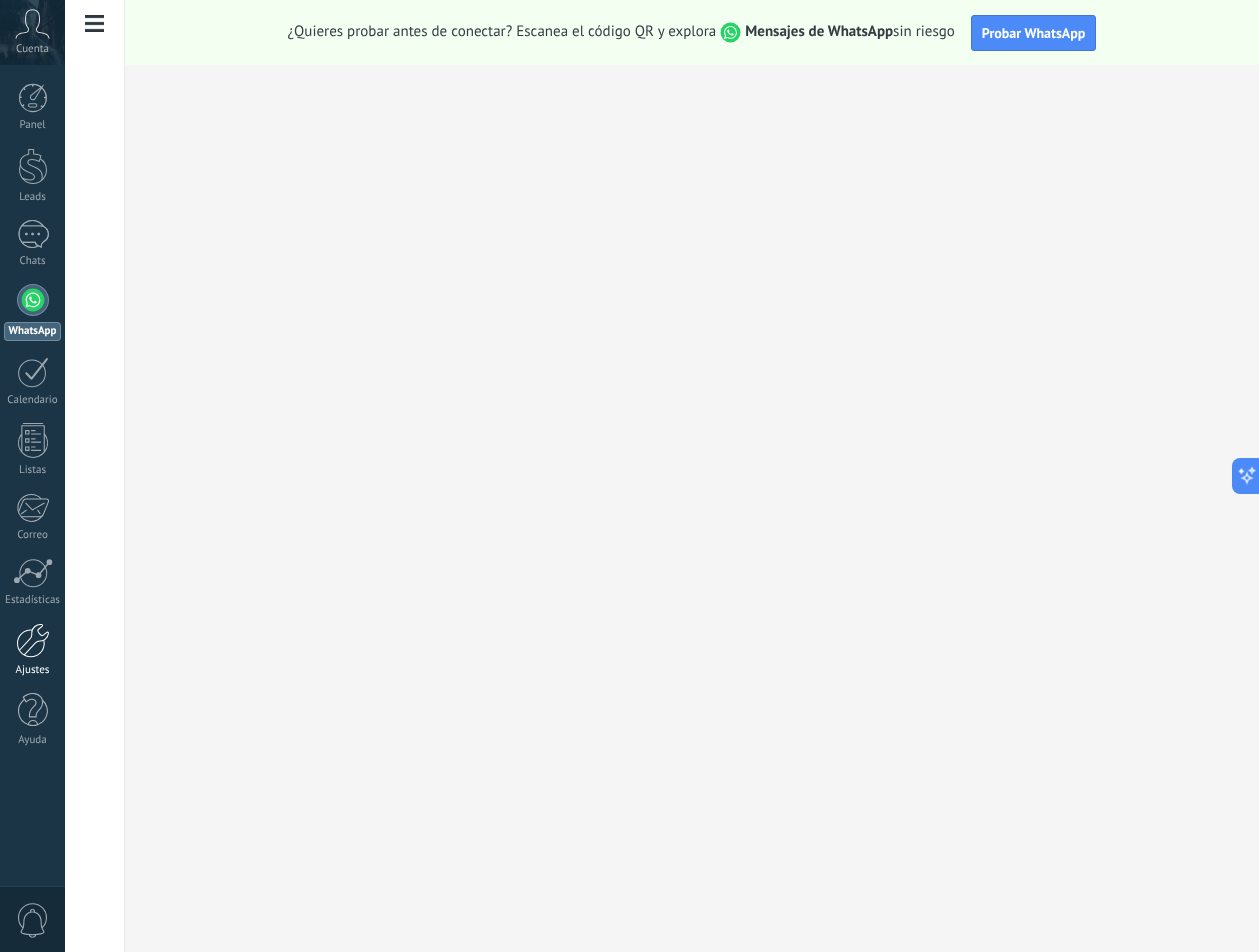 click at bounding box center (33, 640) 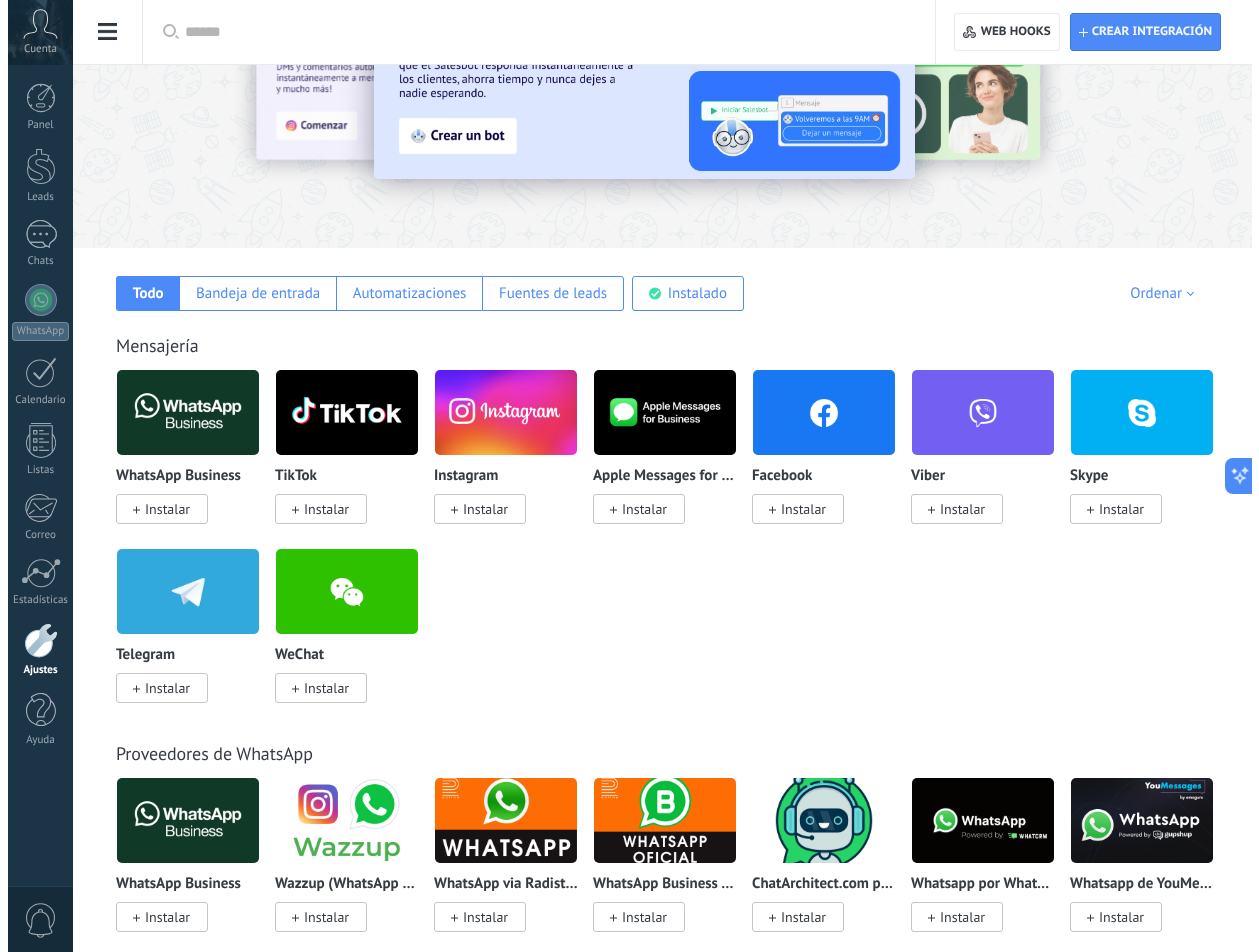 scroll, scrollTop: 0, scrollLeft: 0, axis: both 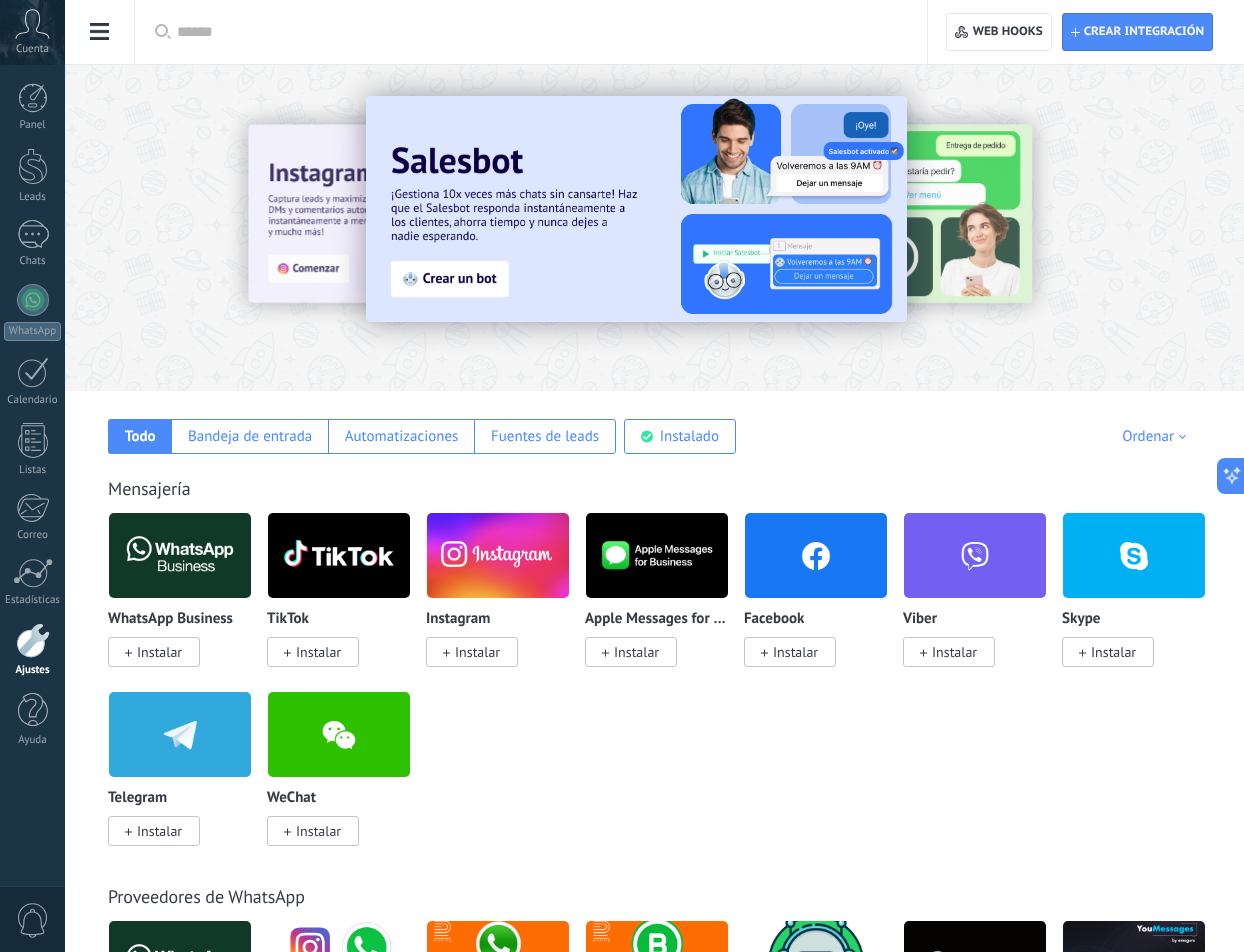 click at bounding box center (538, 32) 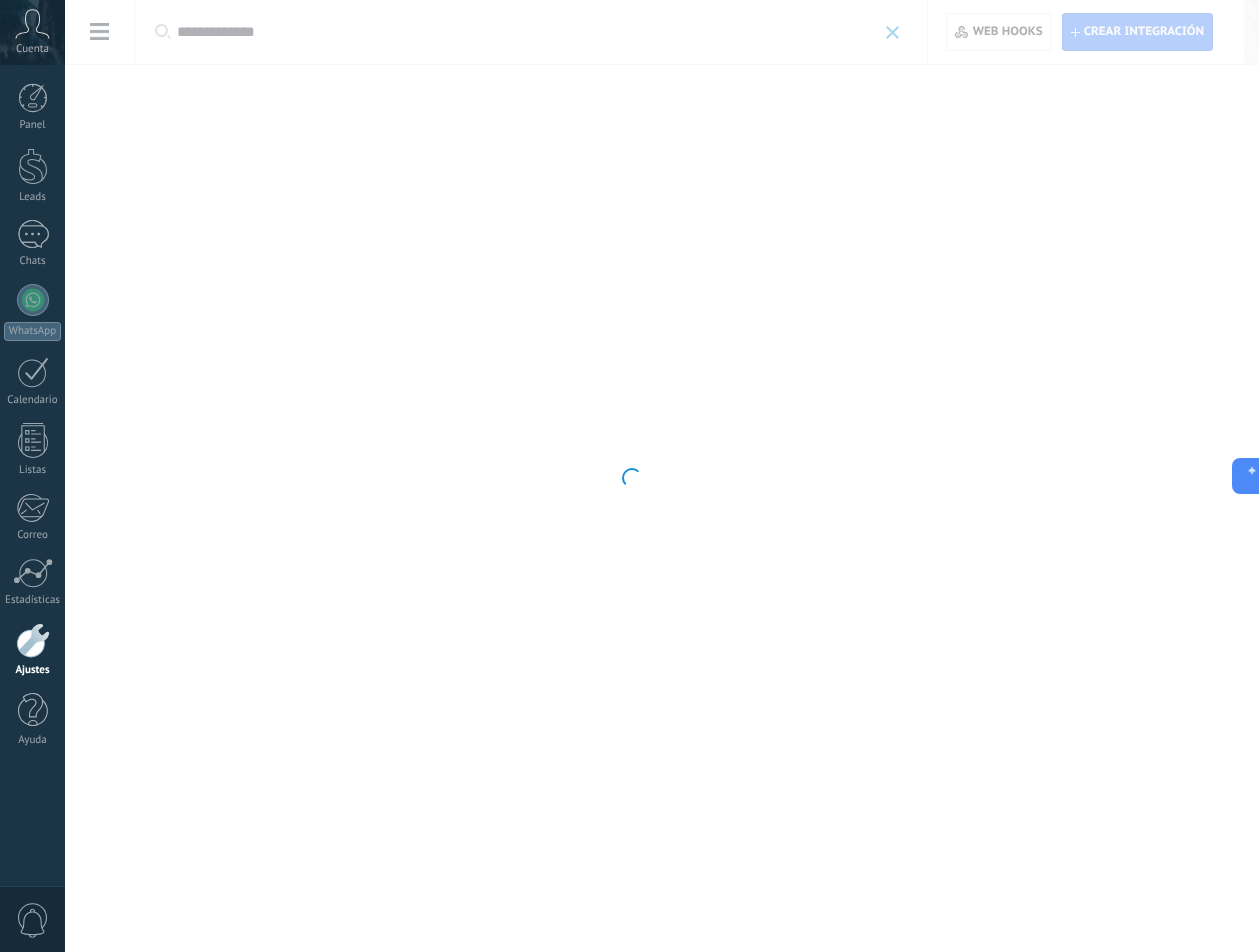 type on "**********" 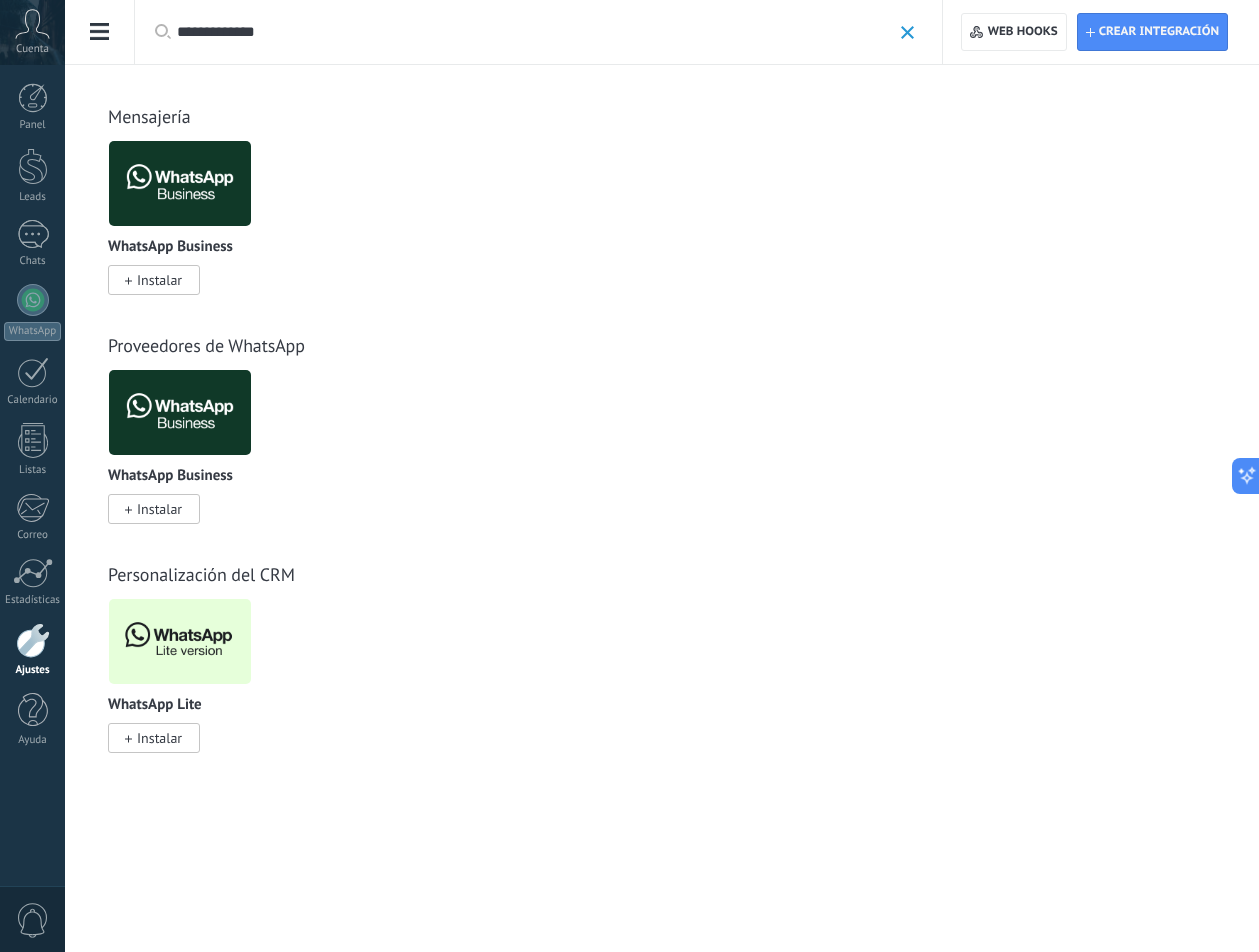 click at bounding box center [180, 641] 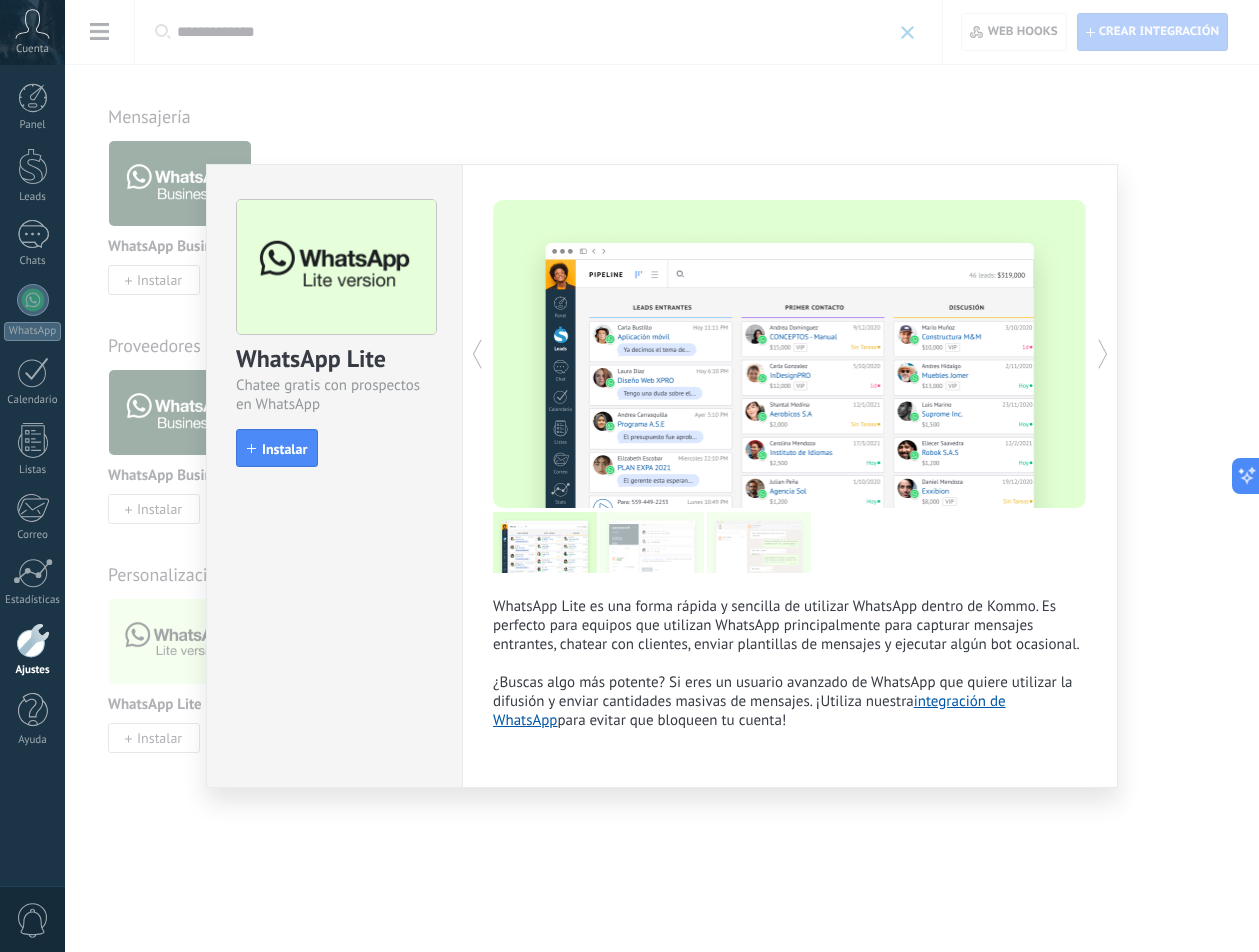 click on "WhatsApp Lite Chatee gratis con prospectos en WhatsApp install Instalar WhatsApp Lite es una forma rápida y sencilla de utilizar WhatsApp dentro de Kommo. Es perfecto para equipos que utilizan WhatsApp principalmente para capturar mensajes entrantes, chatear con clientes, enviar plantillas de mensajes y ejecutar algún bot ocasional.   ¿Buscas algo más potente? Si eres un usuario avanzado de WhatsApp que quiere utilizar la difusión y enviar cantidades masivas de mensajes. ¡Utiliza nuestra  integración de WhatsApp  para evitar que bloqueen tu cuenta! más" at bounding box center [662, 476] 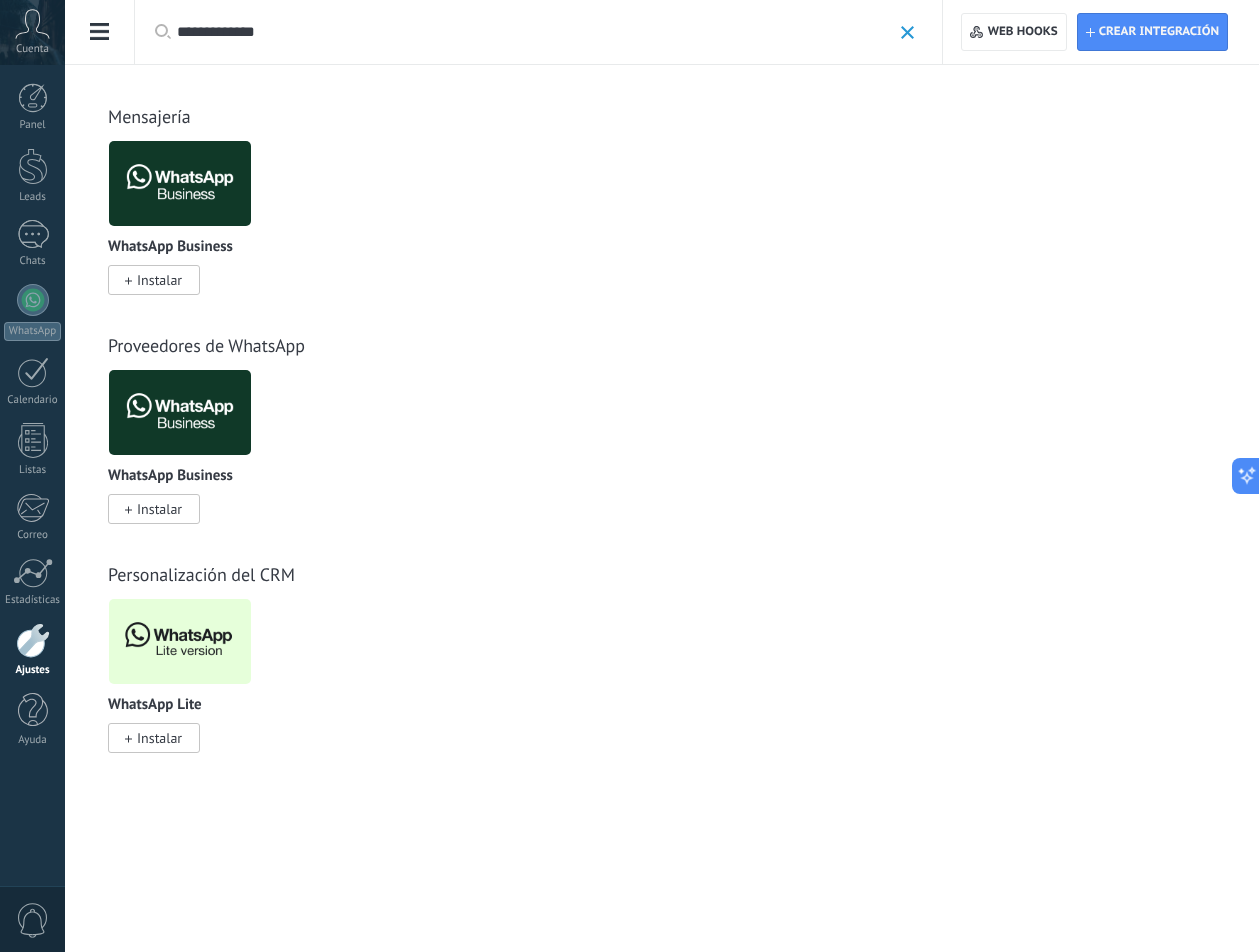 click at bounding box center (180, 183) 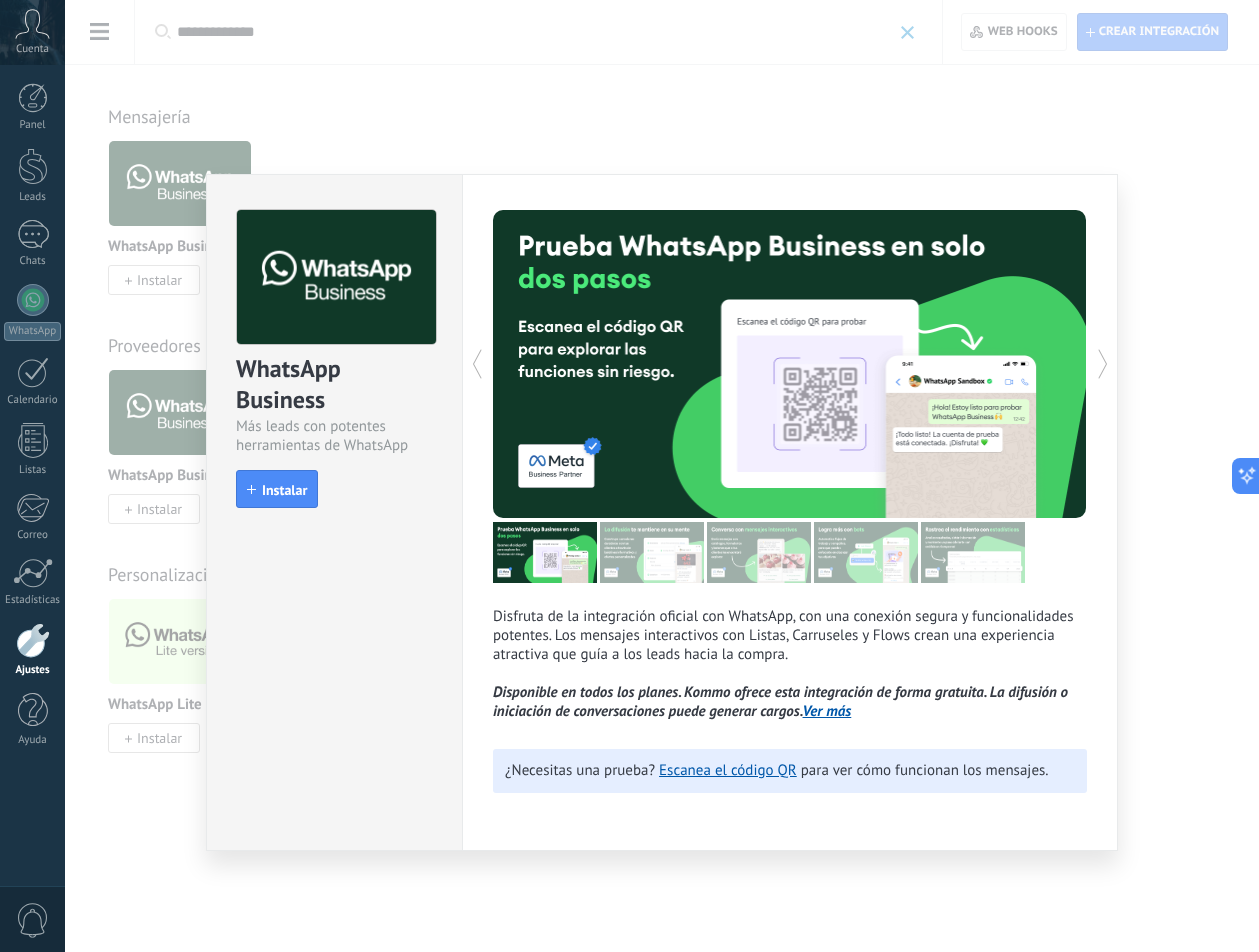 click on "Disfruta de la integración oficial con WhatsApp, con una conexión segura y funcionalidades potentes. Los mensajes interactivos con Listas, Carruseles y Flows crean una experiencia atractiva que guía a los leads hacia la compra.    Disponible en todos los planes. Kommo ofrece esta integración de forma gratuita. La difusión o iniciación de conversaciones puede generar cargos.  Ver más más ¿Necesitas una prueba?   Escanea el código QR   para ver cómo funcionan los mensajes." at bounding box center [790, 512] 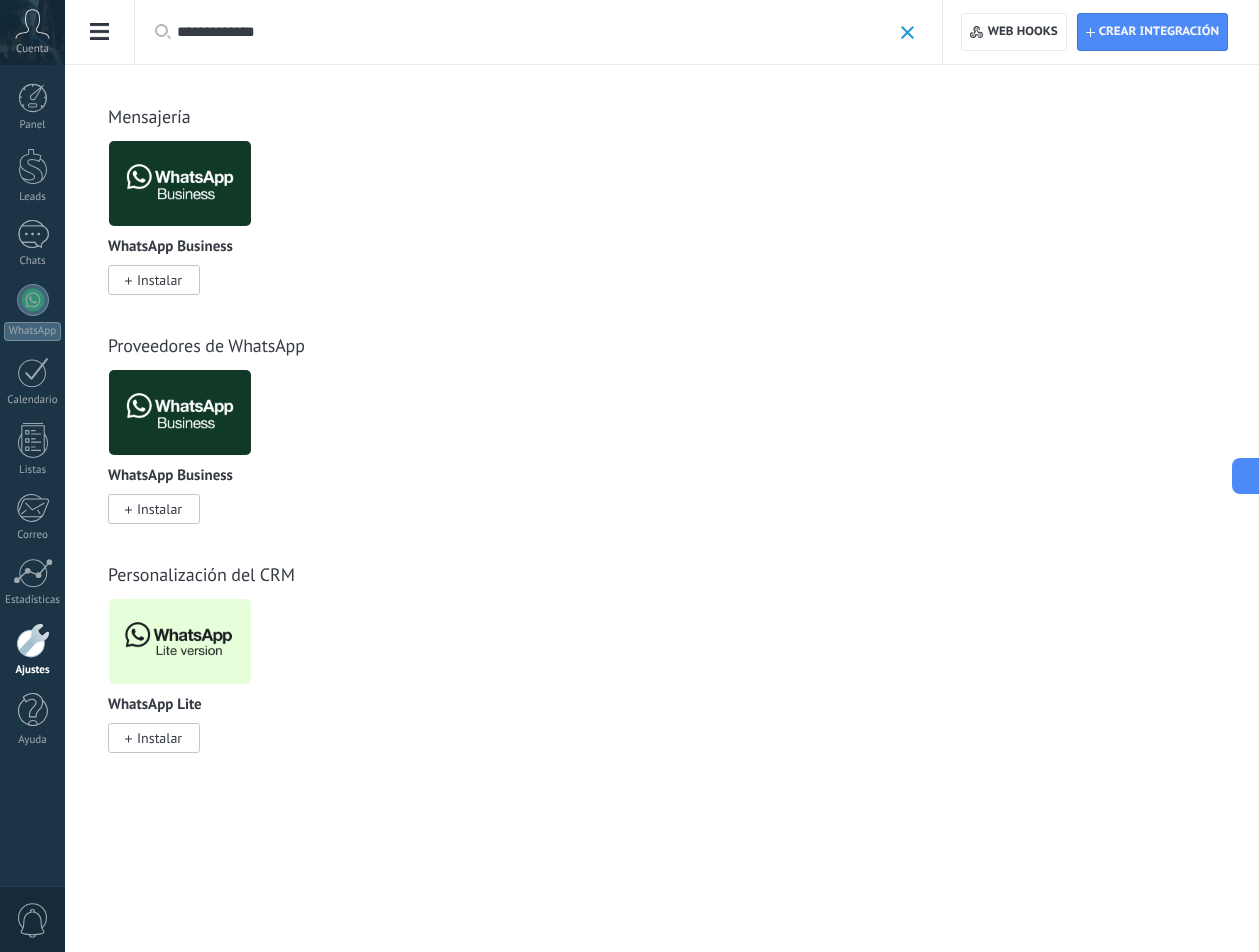 click at bounding box center (180, 412) 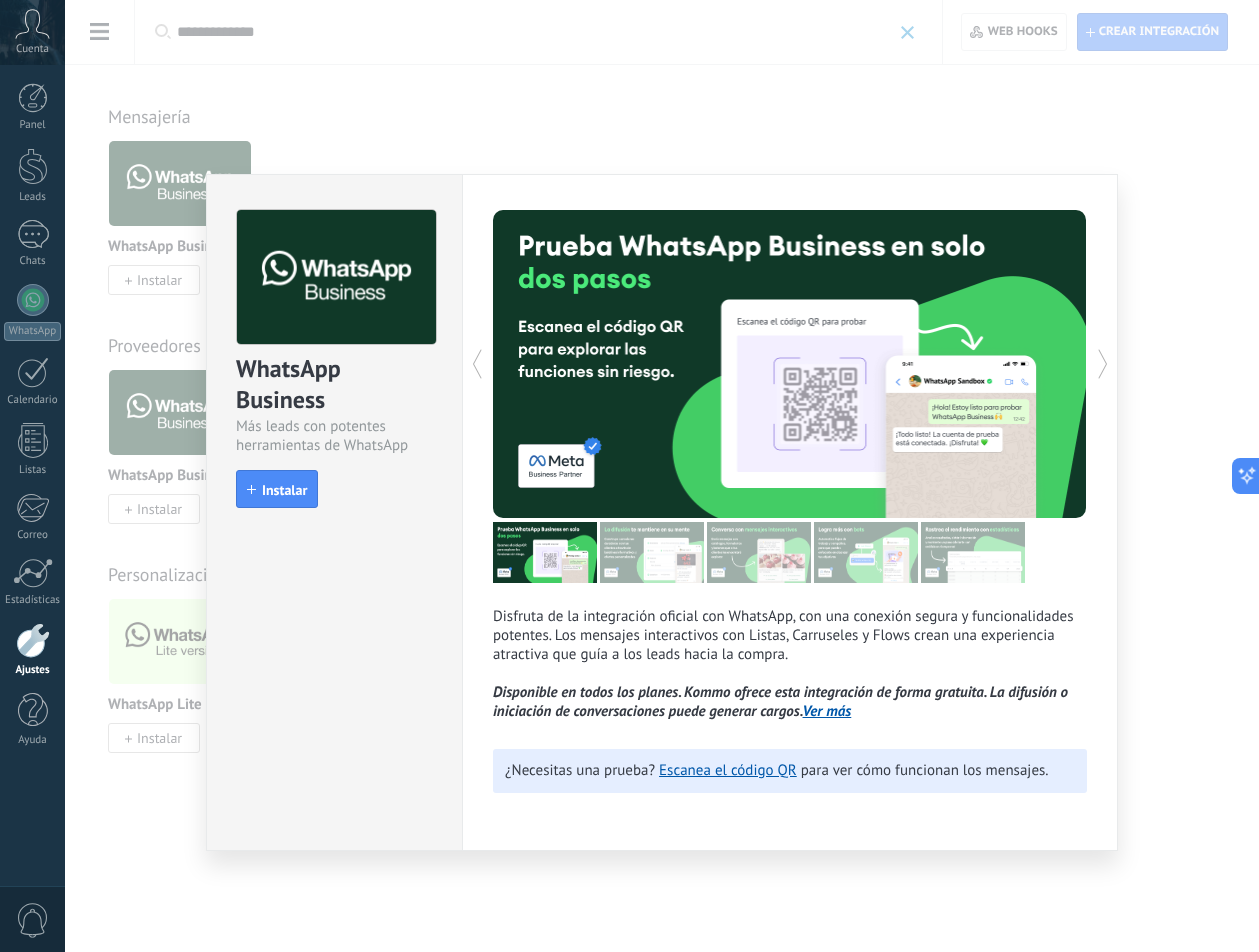 click on "WhatsApp Business Más leads con potentes herramientas de WhatsApp install Instalar Disfruta de la integración oficial con WhatsApp, con una conexión segura y funcionalidades potentes. Los mensajes interactivos con Listas, Carruseles y Flows crean una experiencia atractiva que guía a los leads hacia la compra.    Disponible en todos los planes. Kommo ofrece esta integración de forma gratuita. La difusión o iniciación de conversaciones puede generar cargos.  Ver más más ¿Necesitas una prueba?   Escanea el código QR   para ver cómo funcionan los mensajes." at bounding box center [662, 476] 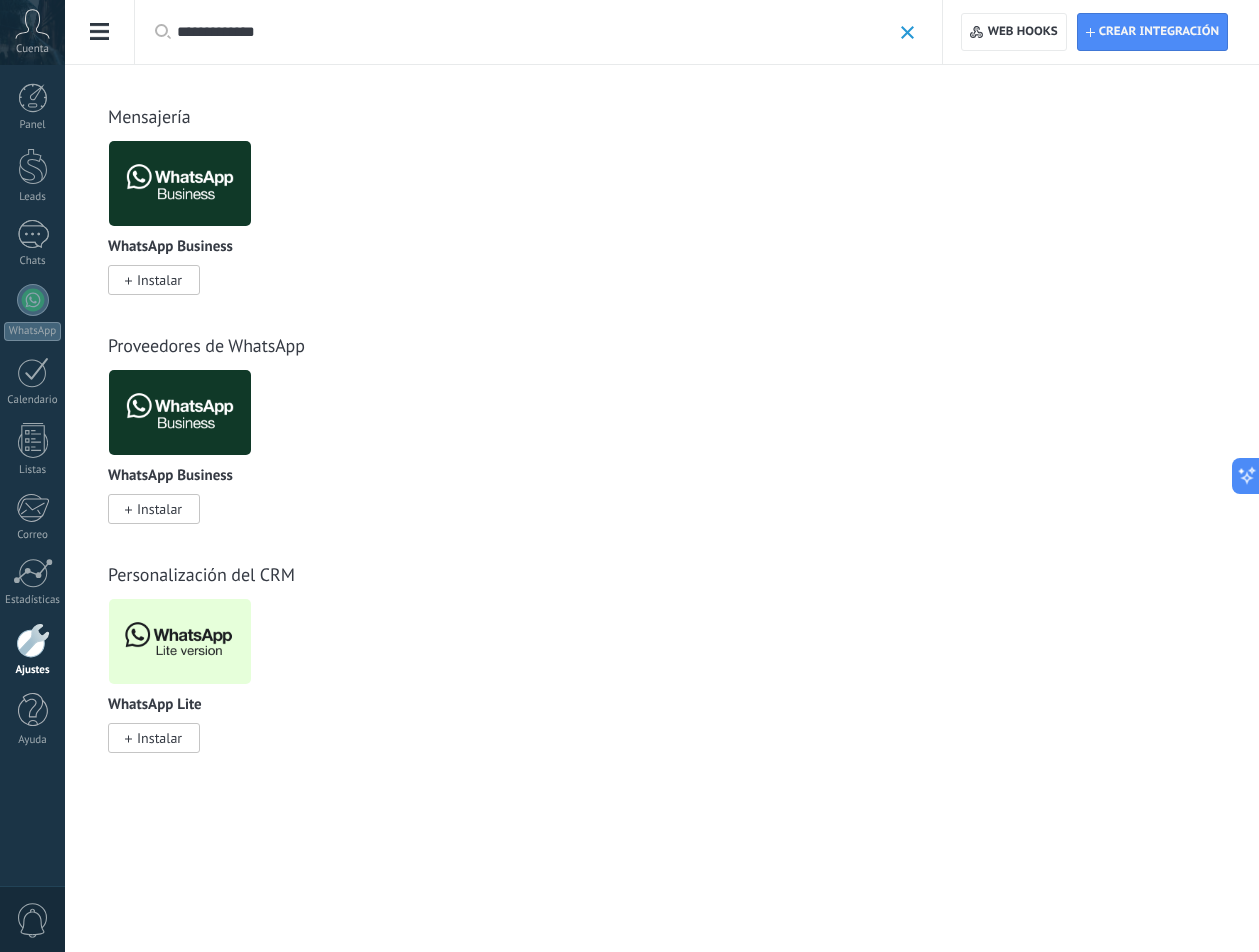 click on "Instalar" at bounding box center [159, 280] 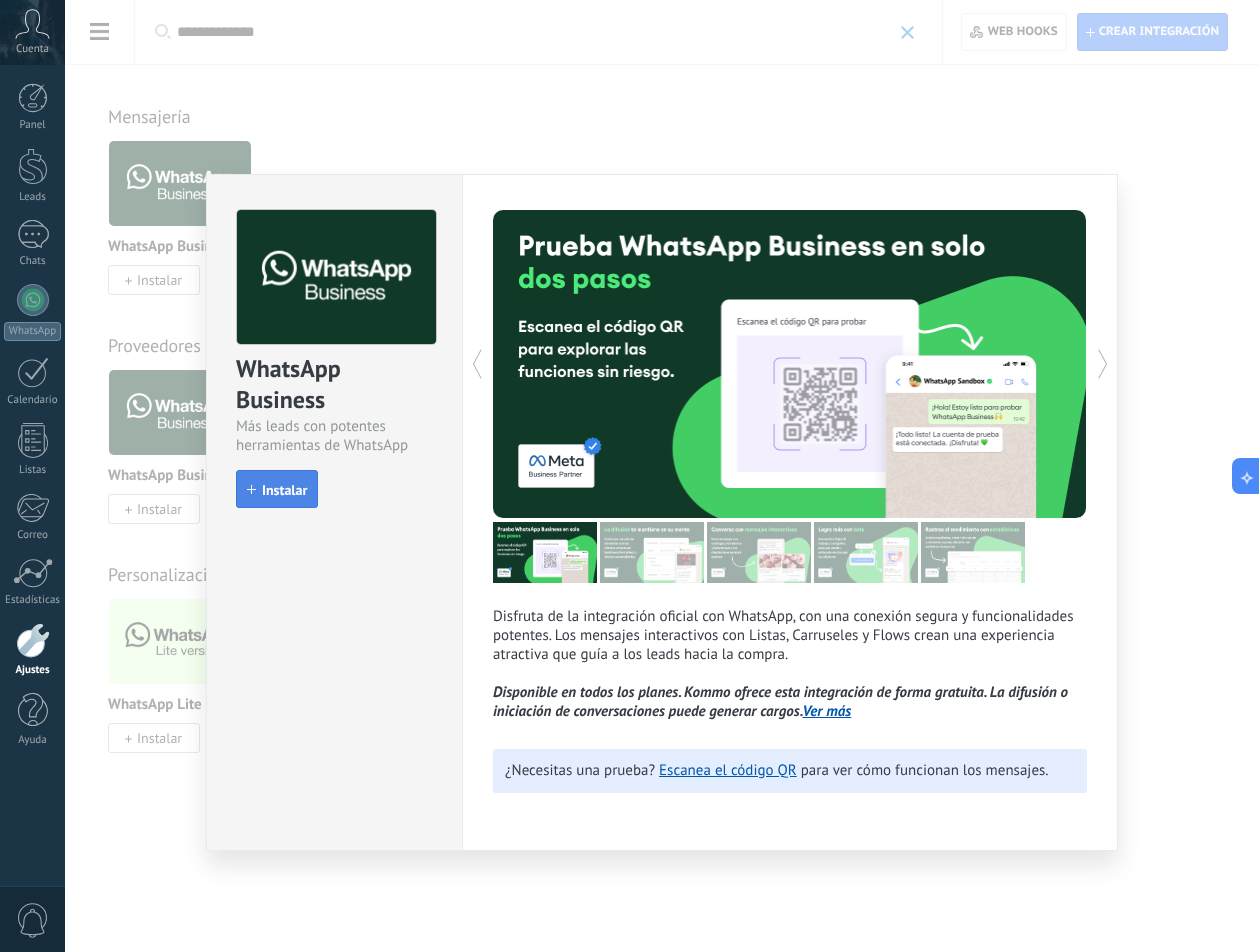click on "Instalar" at bounding box center [277, 490] 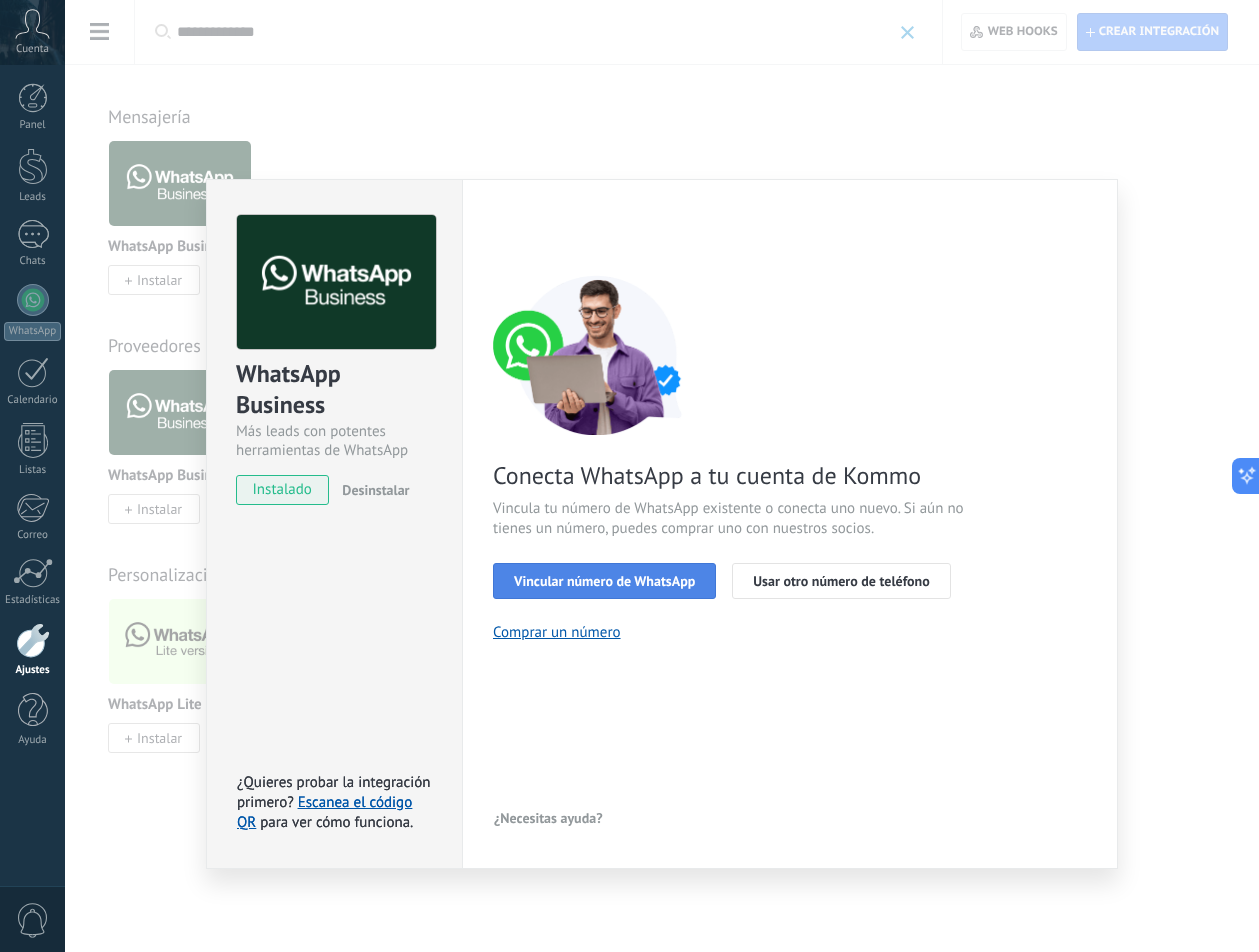 click on "Vincular número de WhatsApp" at bounding box center [604, 581] 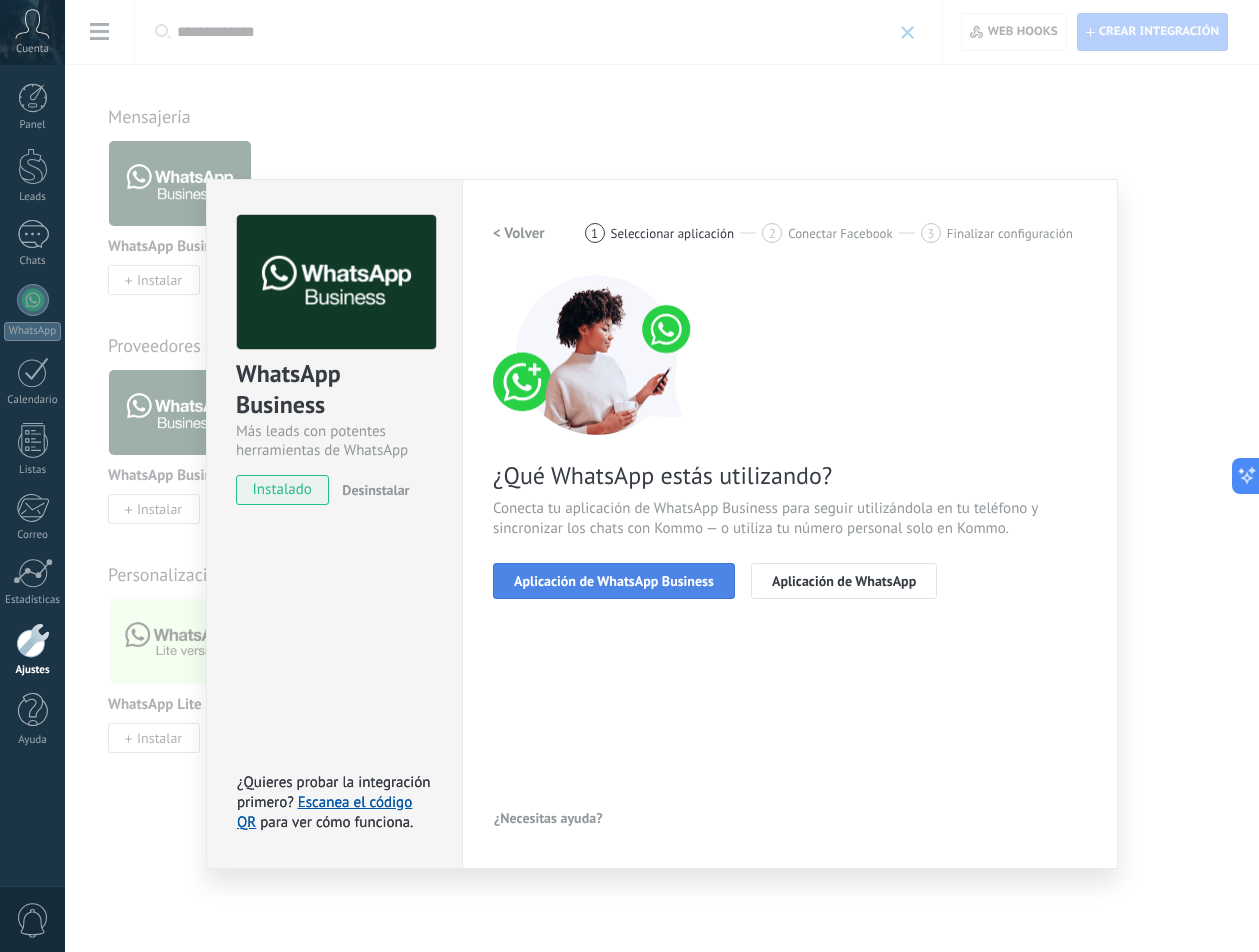 click on "Aplicación de WhatsApp Business" at bounding box center (614, 581) 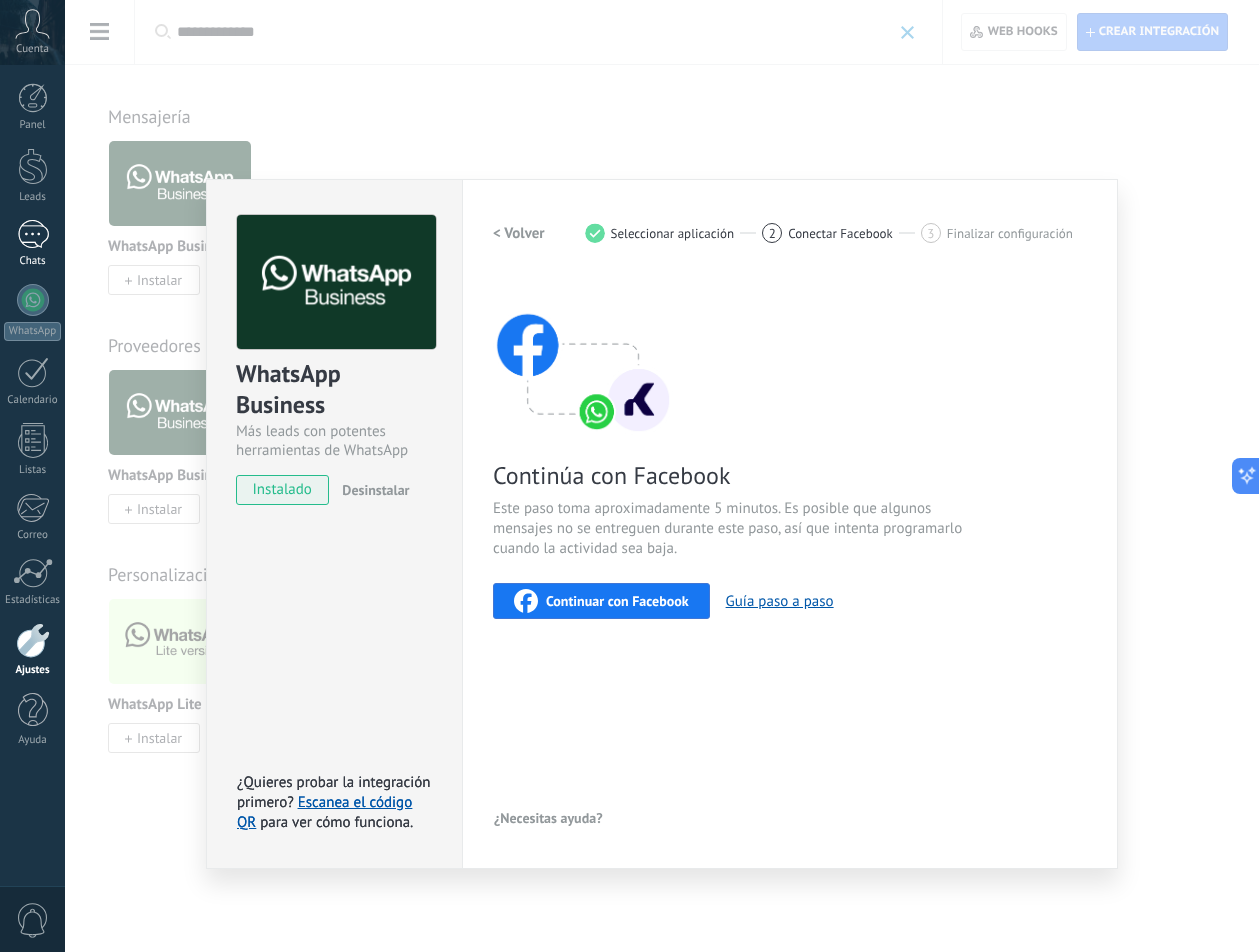 click at bounding box center [33, 234] 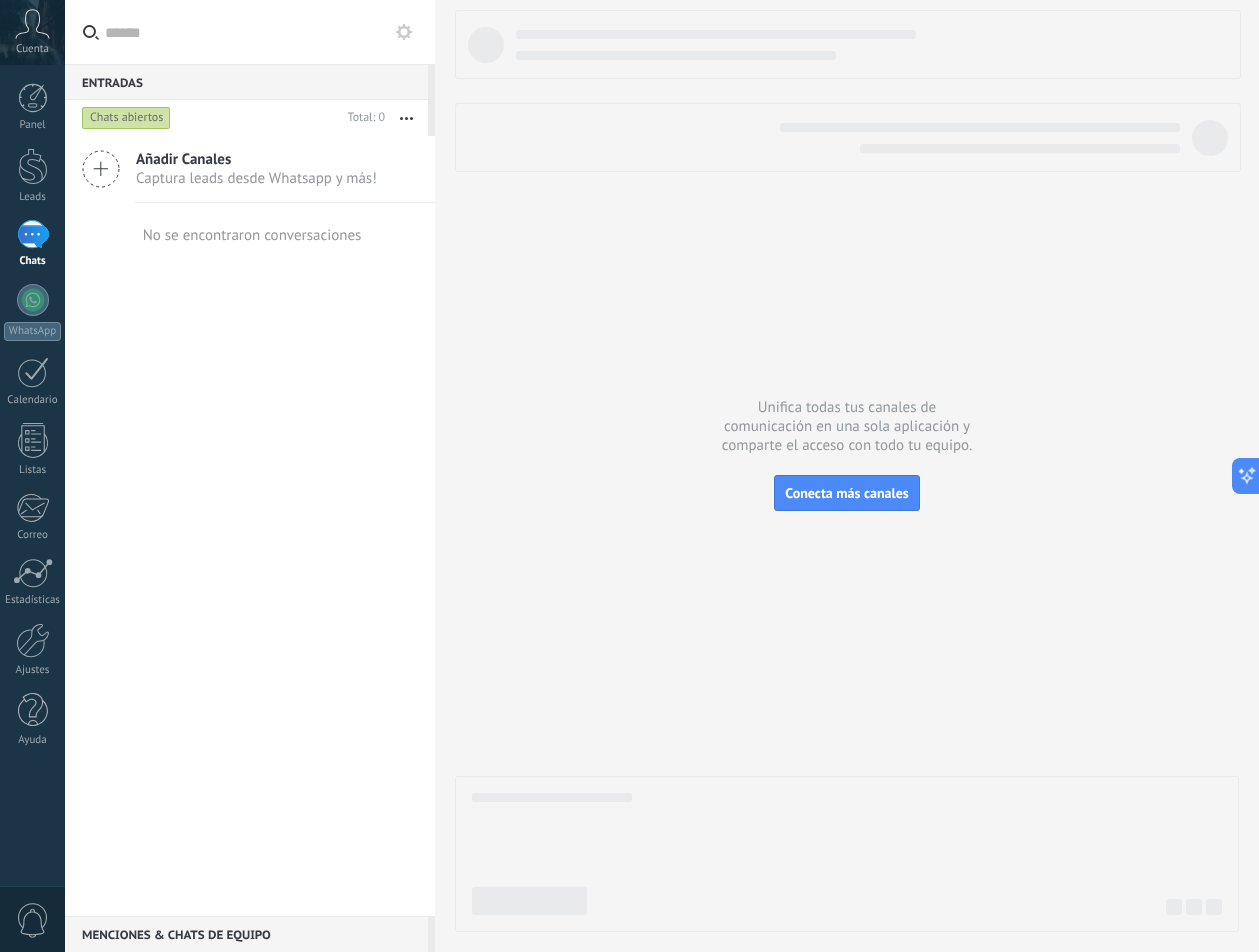 click on "Añadir Canales" at bounding box center (256, 159) 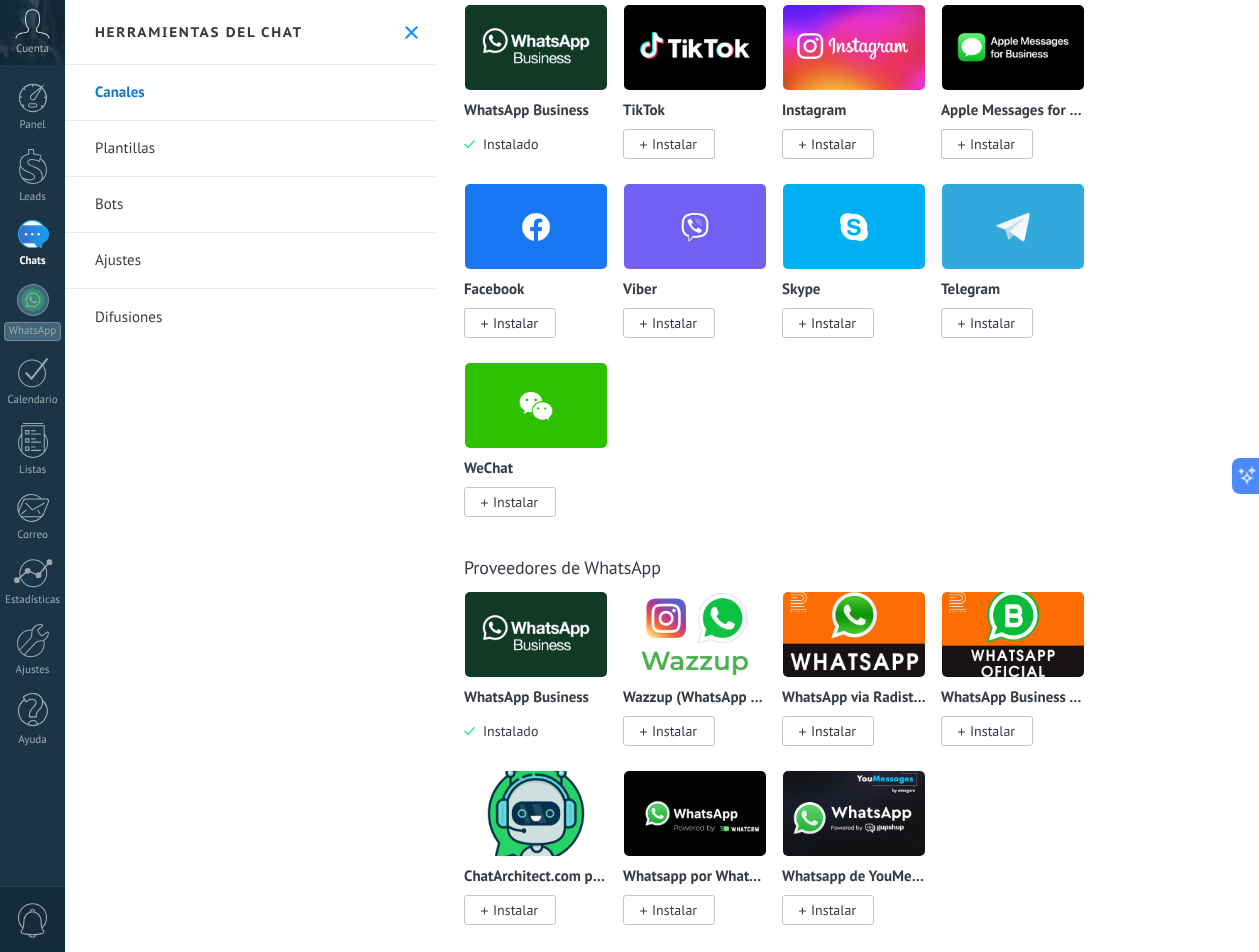 scroll, scrollTop: 0, scrollLeft: 0, axis: both 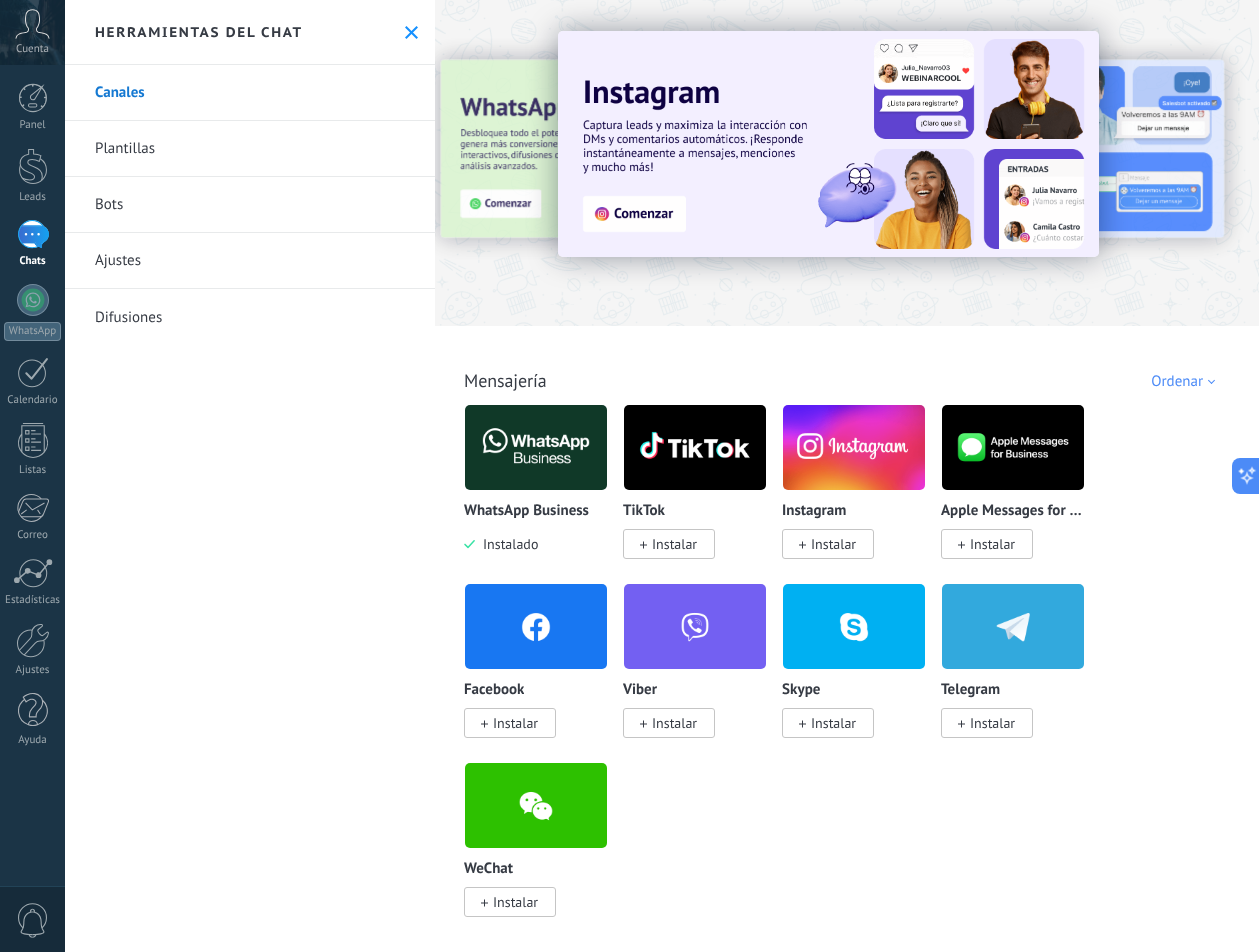 click at bounding box center (536, 447) 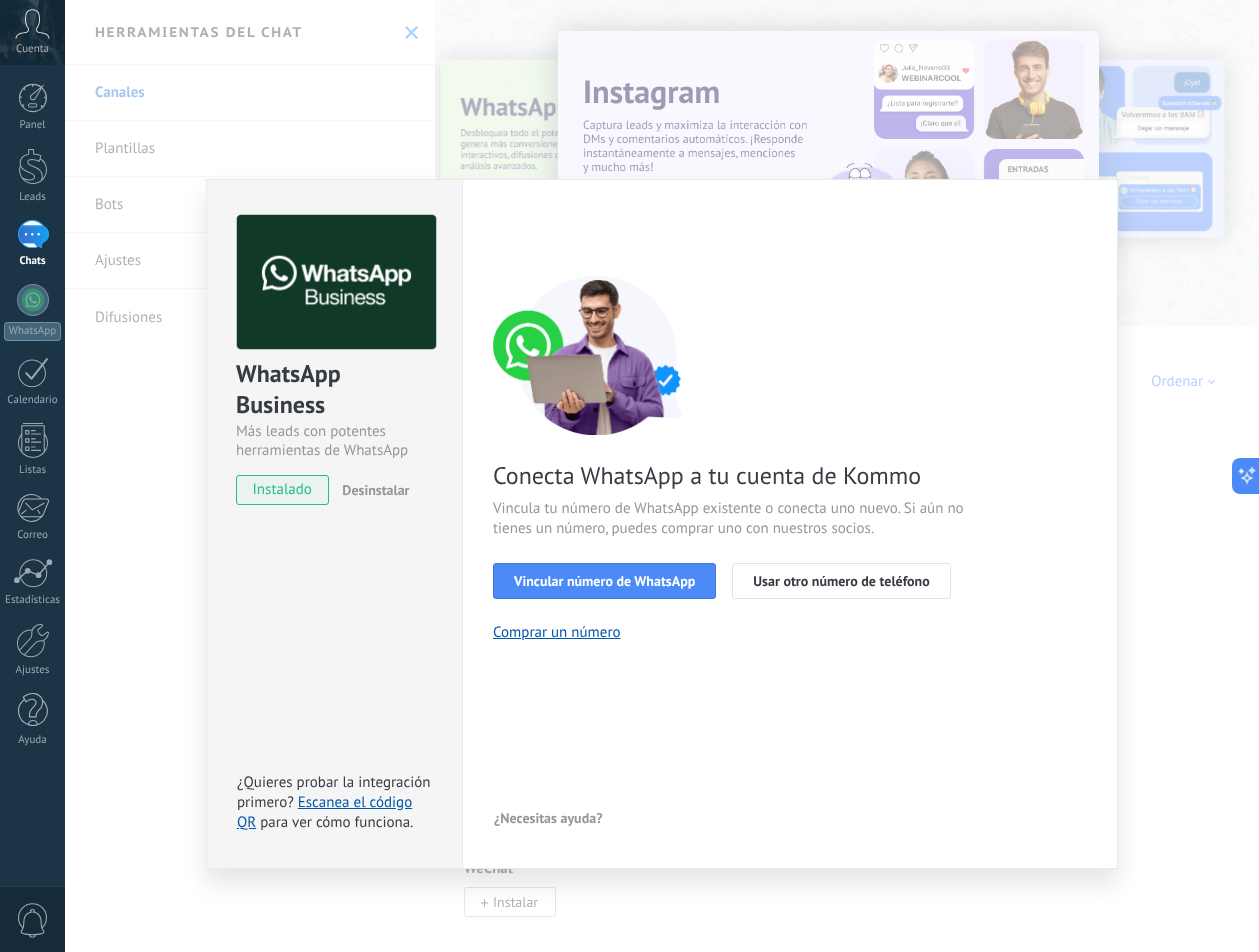 click on "Conecta WhatsApp a tu cuenta de Kommo Vincula tu número de WhatsApp existente o conecta uno nuevo. Si aún no tienes un número, puedes comprar uno con nuestros socios. Vincular número de WhatsApp Usar otro número de teléfono Comprar un número" at bounding box center (790, 458) 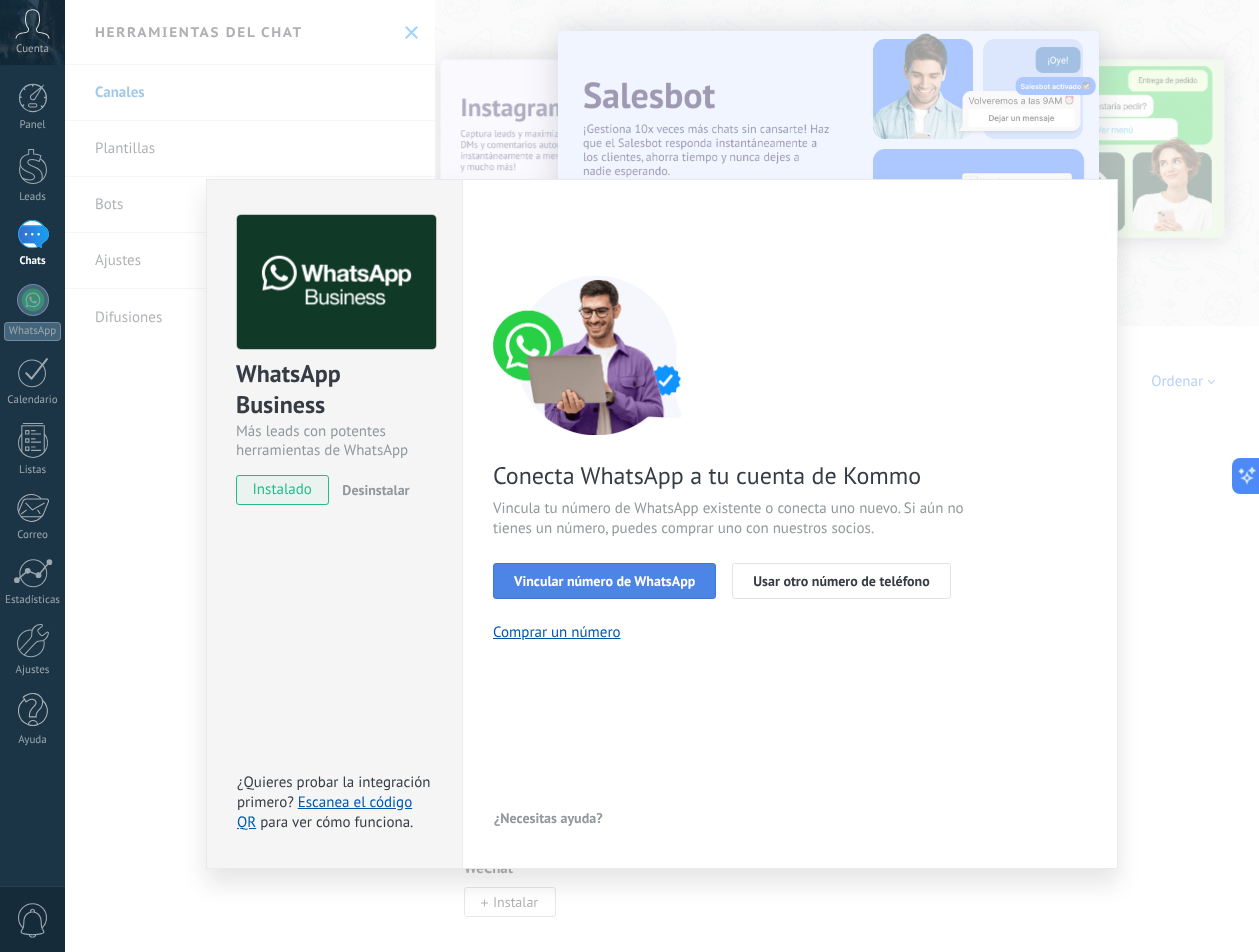 click on "Vincular número de WhatsApp" at bounding box center [604, 581] 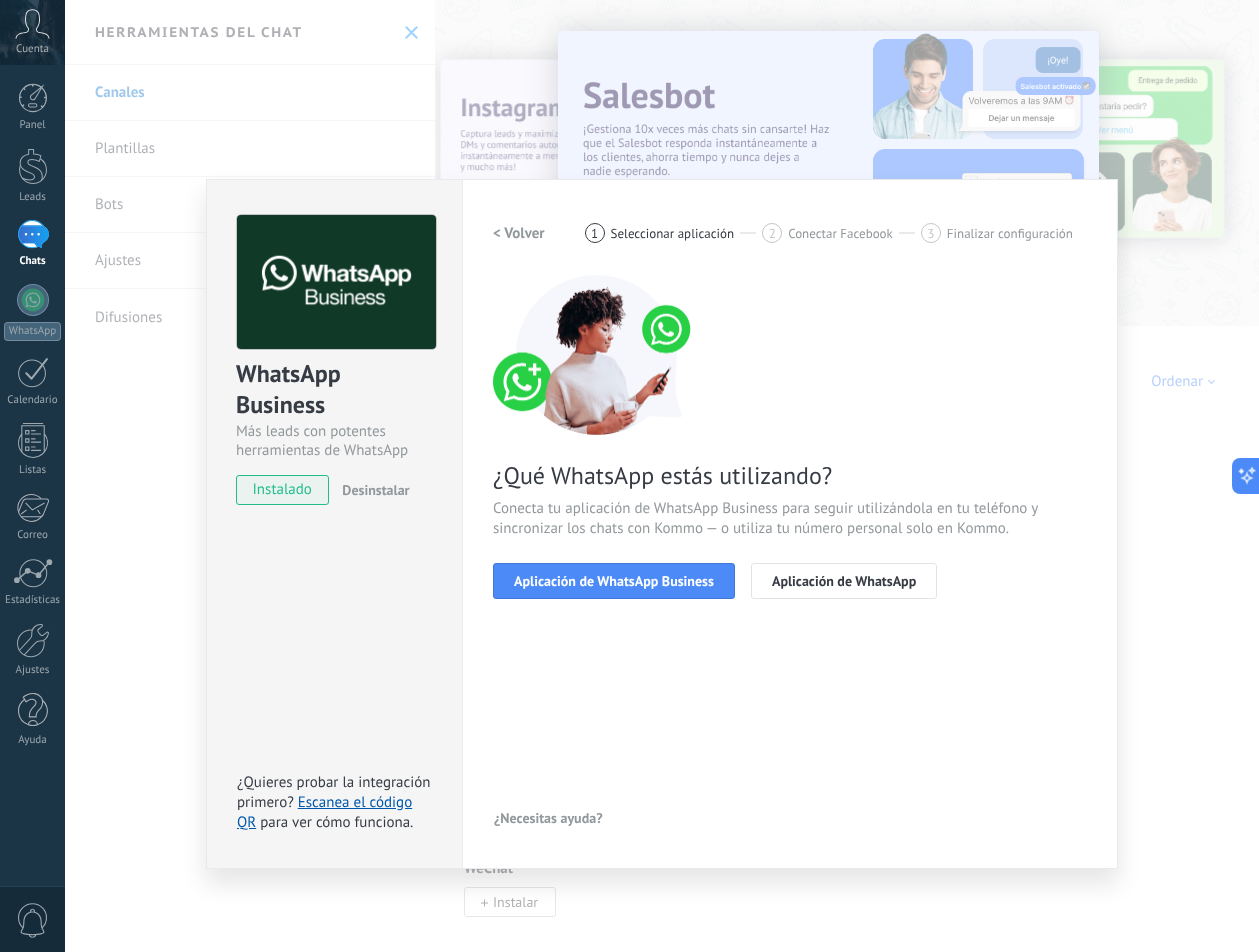 click on "Aplicación de WhatsApp Business" at bounding box center (614, 581) 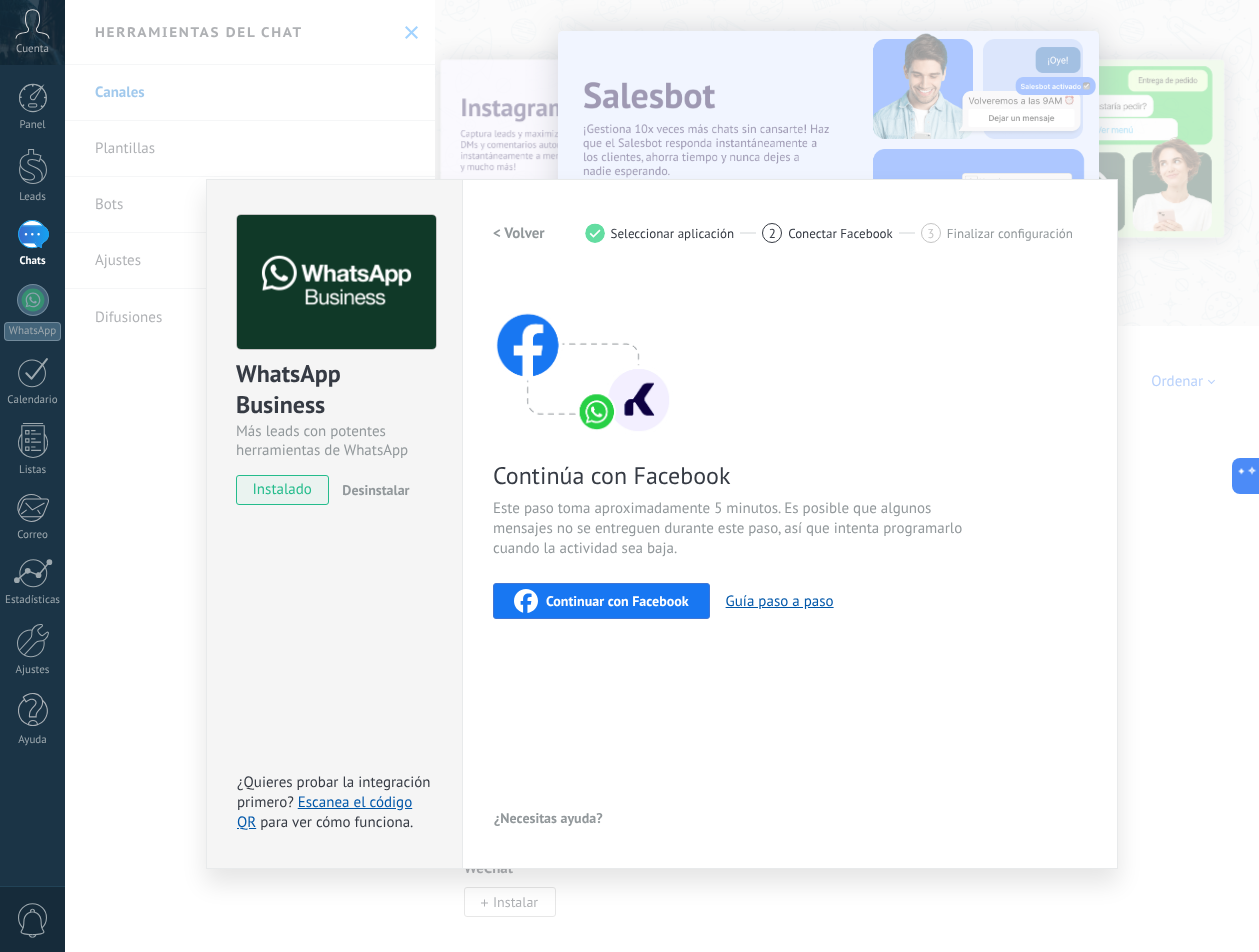 click on "Continuar con Facebook" at bounding box center [601, 601] 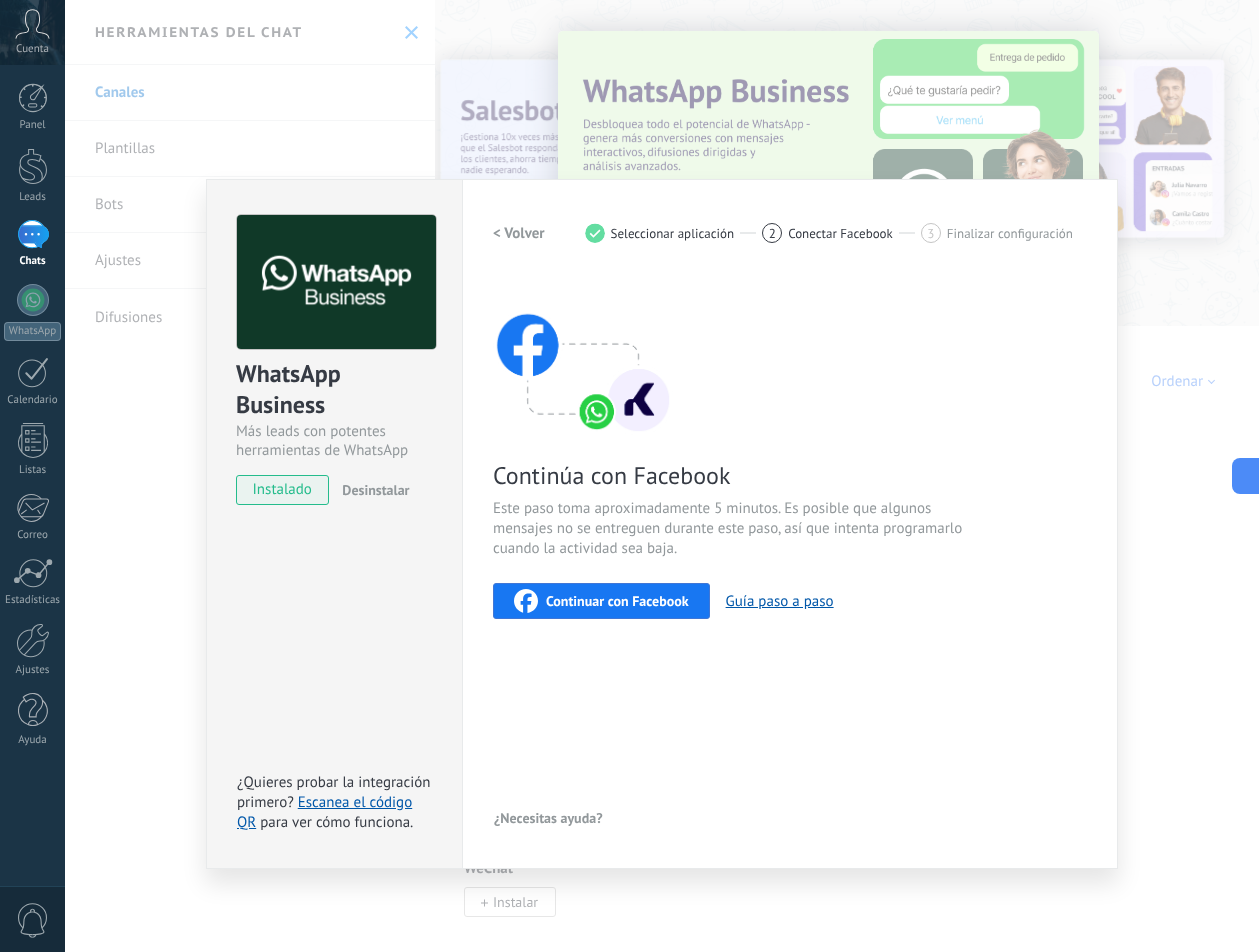click on "Continuar con Facebook" at bounding box center [601, 601] 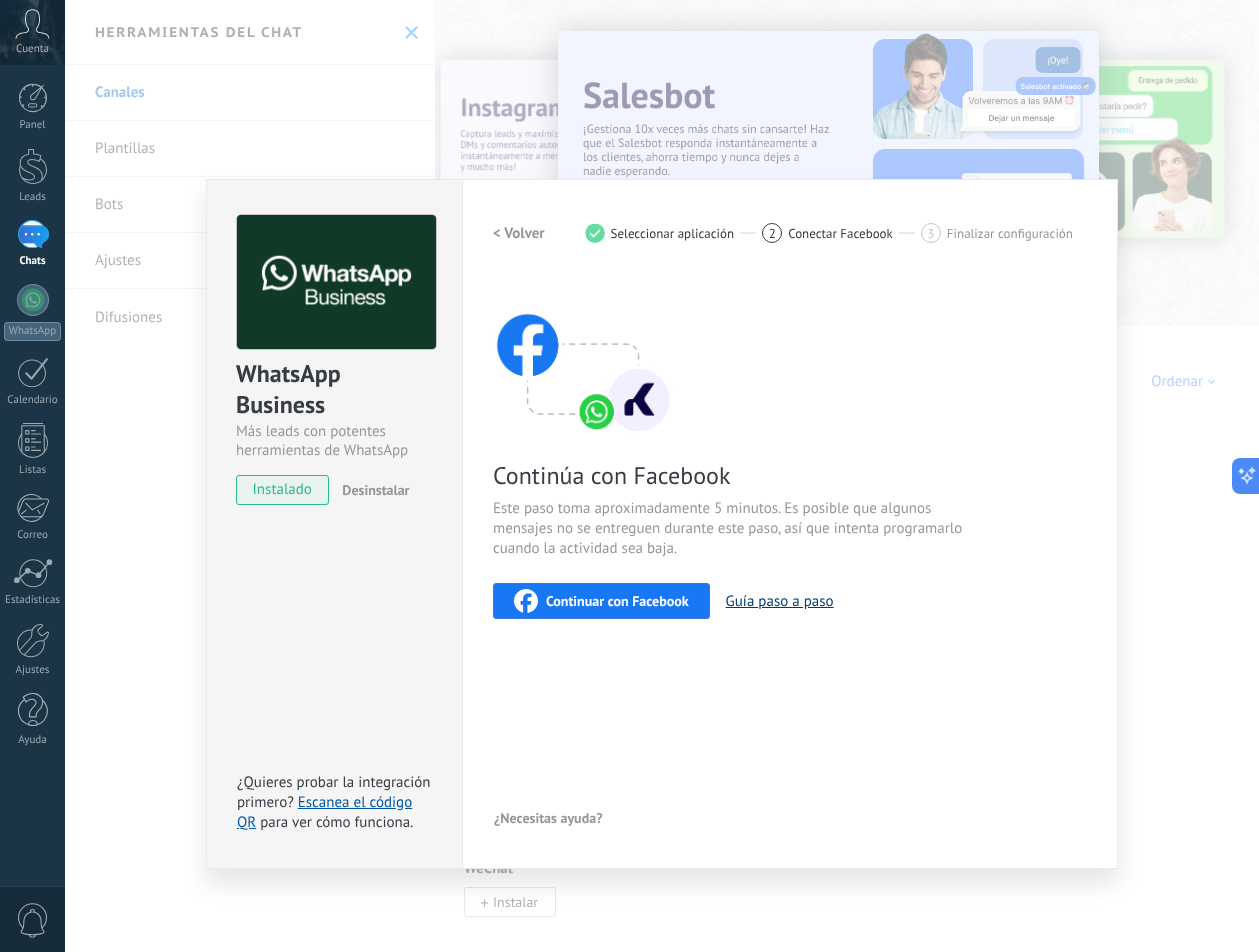 click on "Guía paso a paso" at bounding box center [780, 601] 